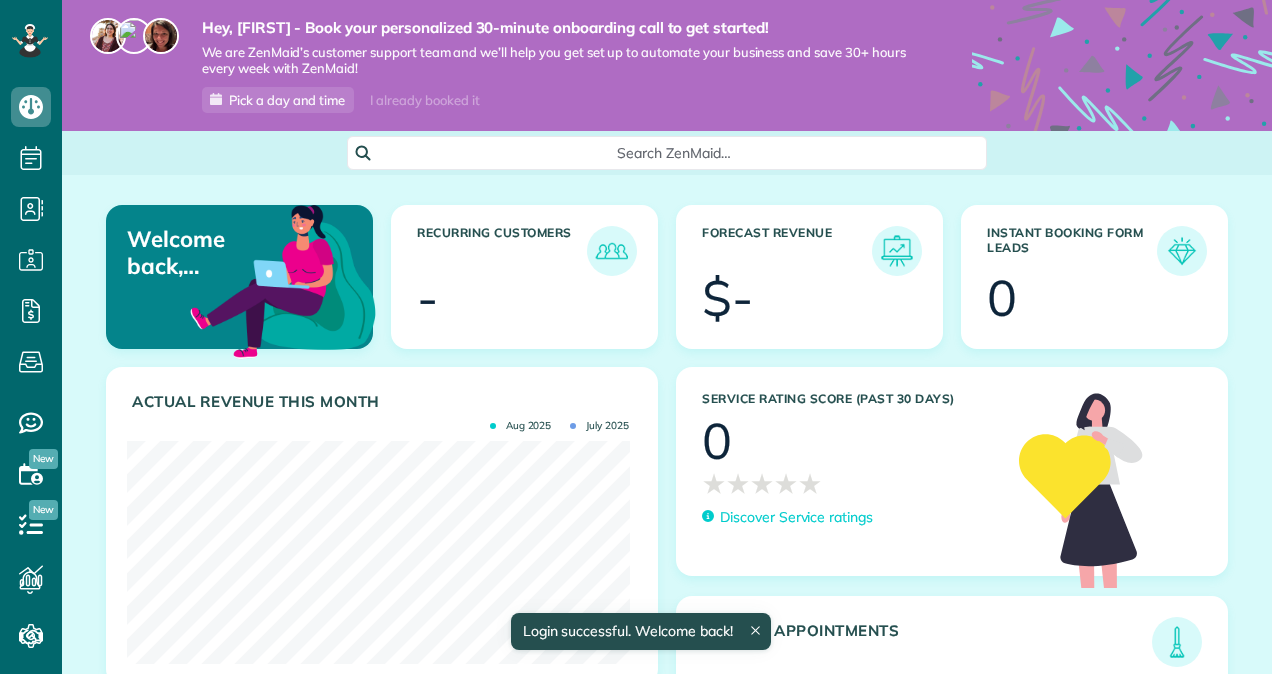 scroll, scrollTop: 0, scrollLeft: 0, axis: both 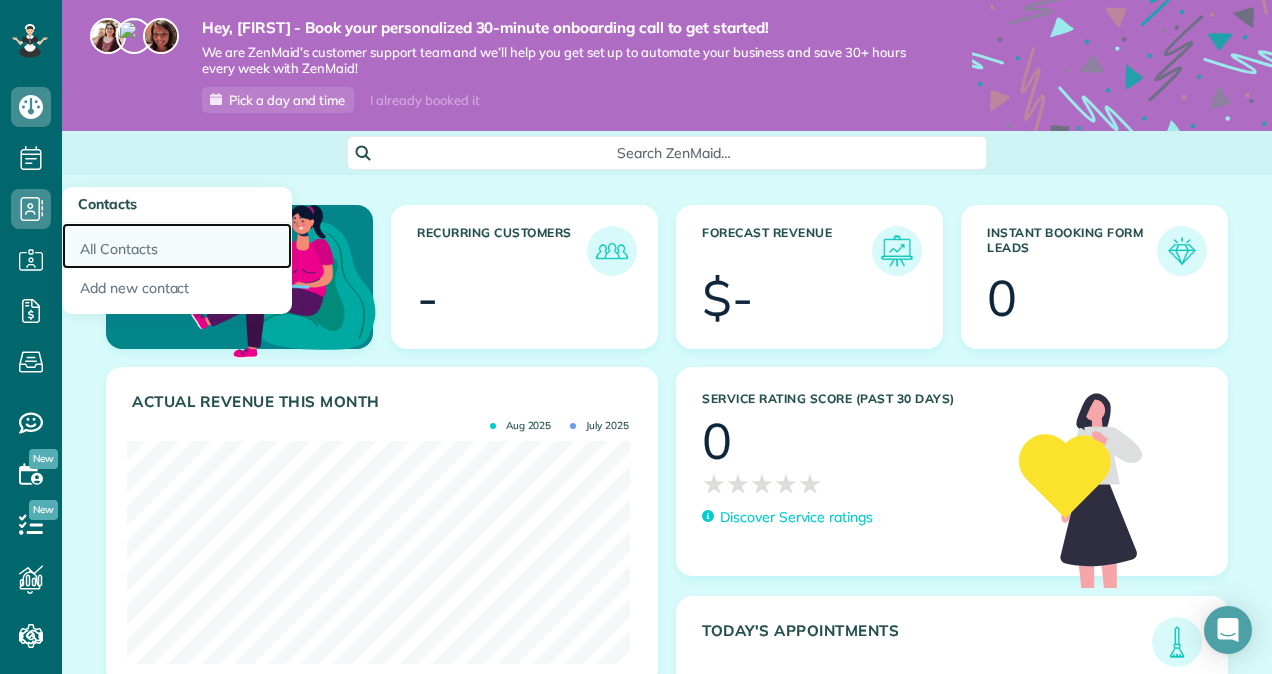 click on "All Contacts" at bounding box center [177, 246] 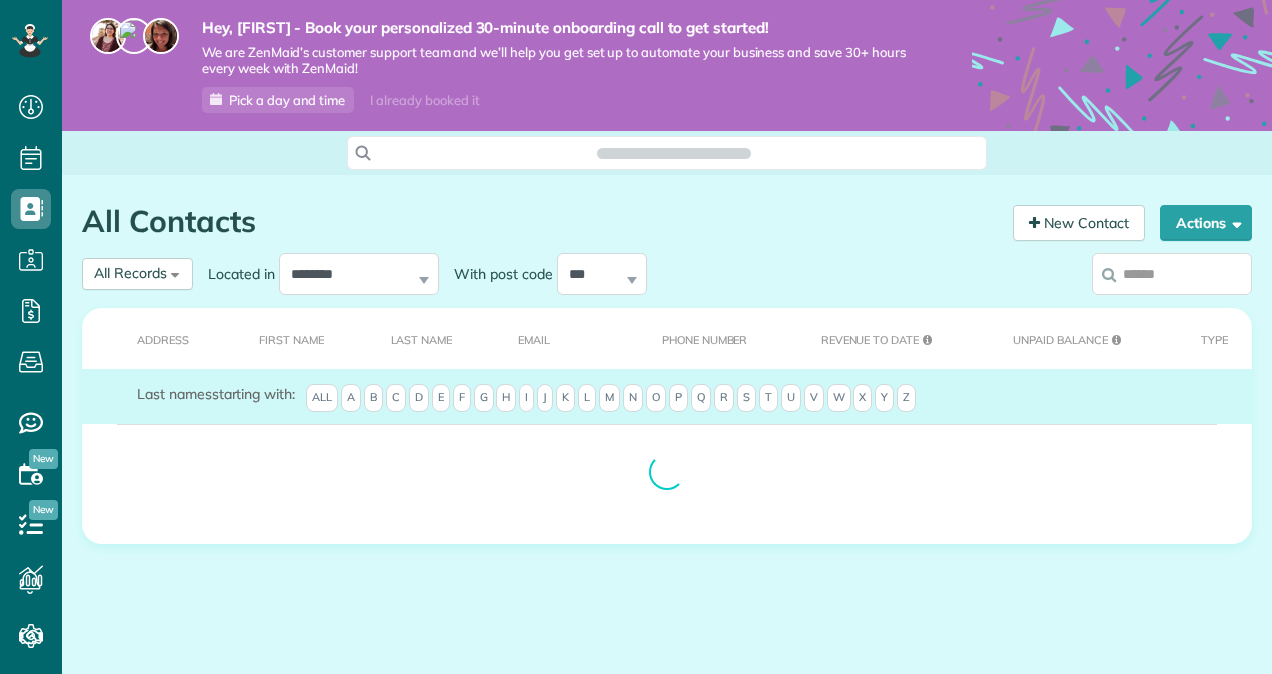 scroll, scrollTop: 0, scrollLeft: 0, axis: both 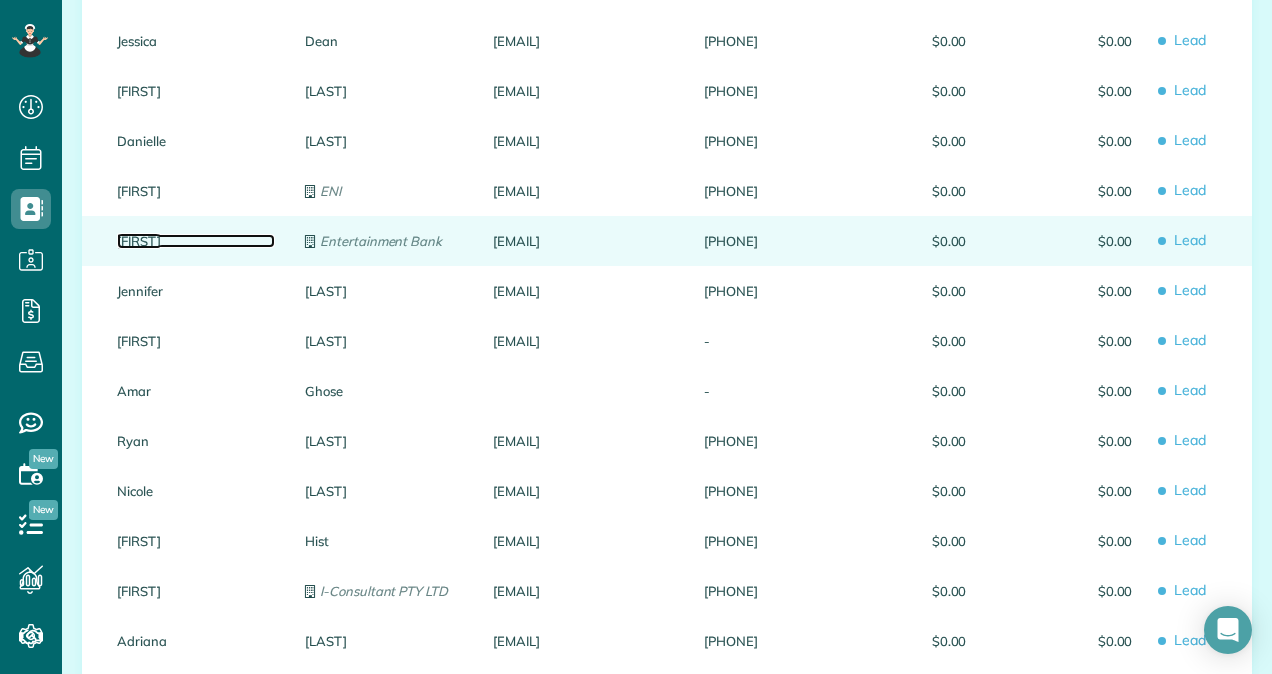 click on "Nadia" at bounding box center (196, 241) 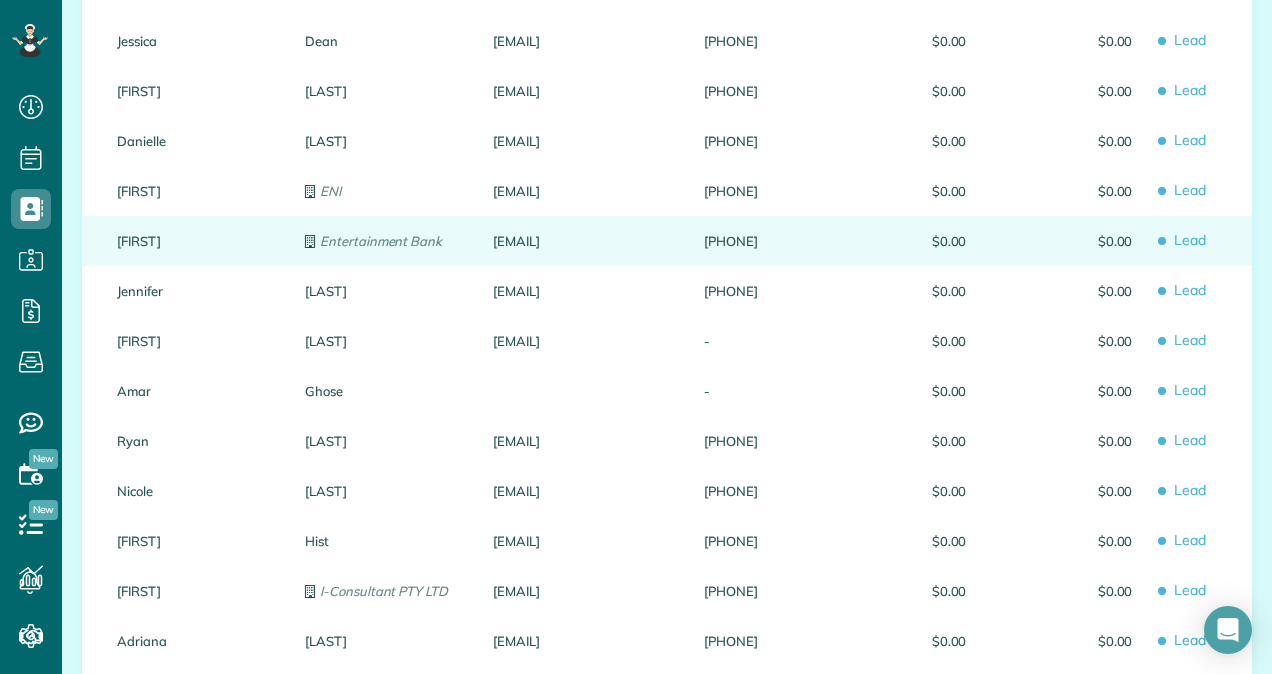 scroll, scrollTop: 250, scrollLeft: 0, axis: vertical 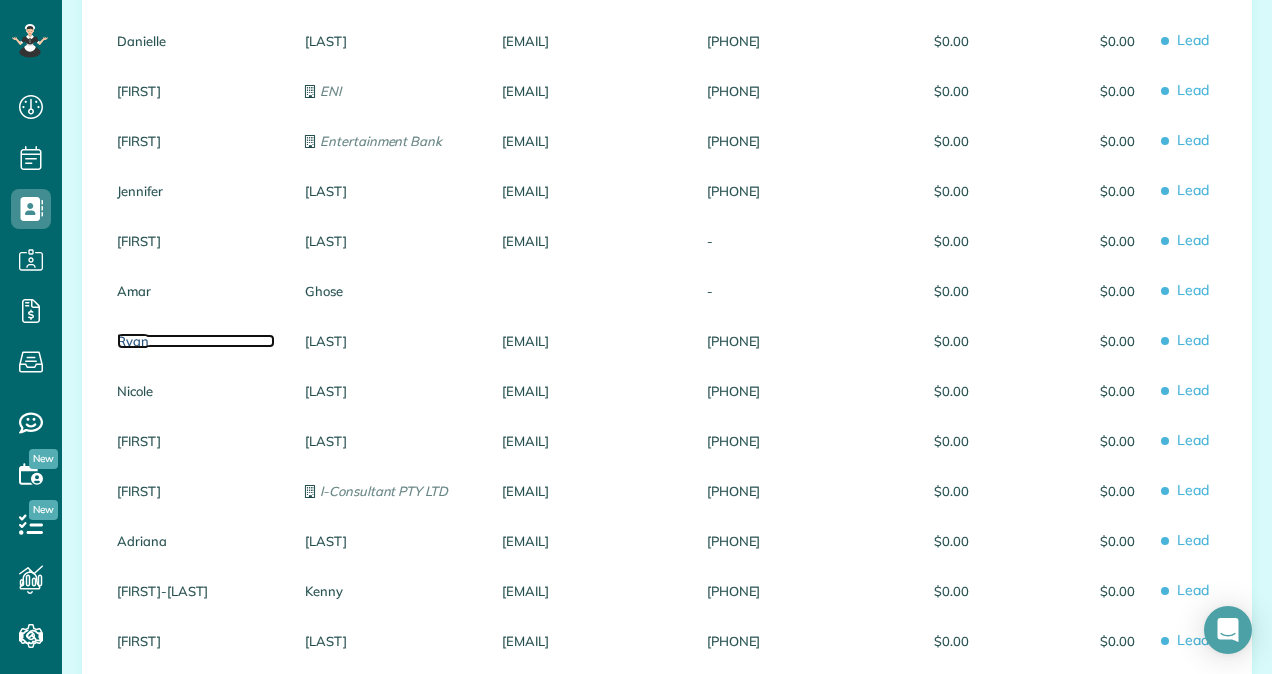 click on "Ryan" at bounding box center (196, 341) 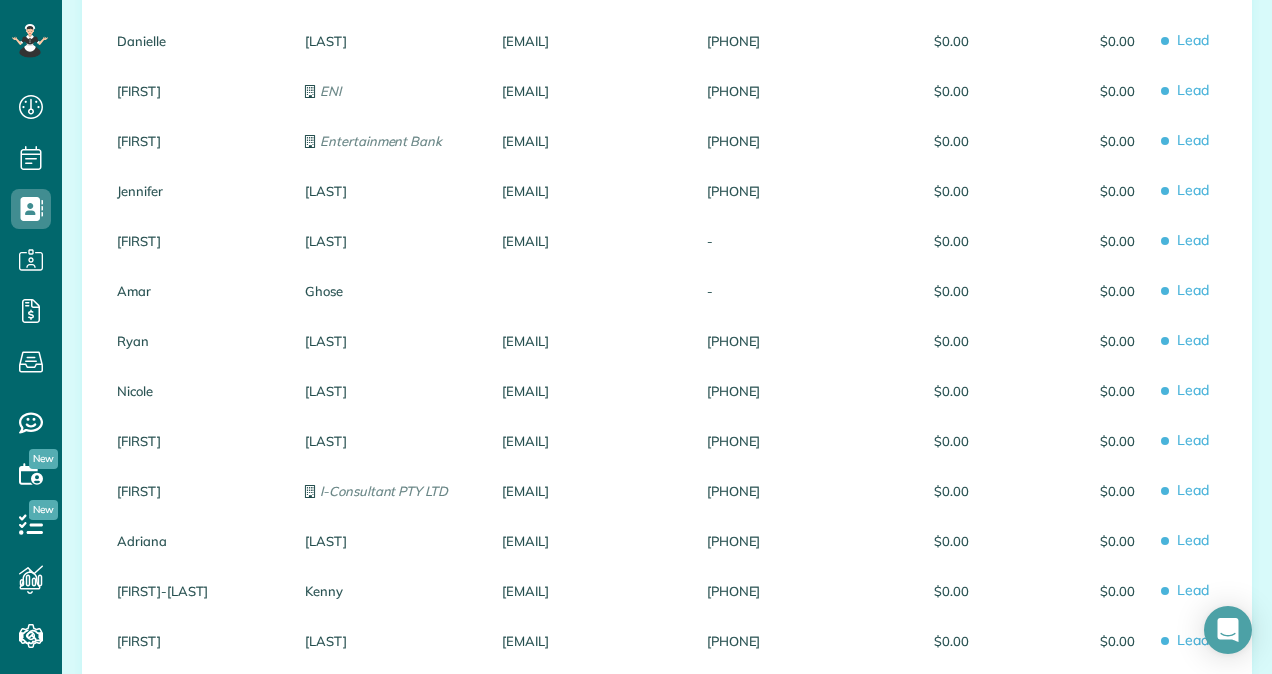 scroll, scrollTop: 150, scrollLeft: 0, axis: vertical 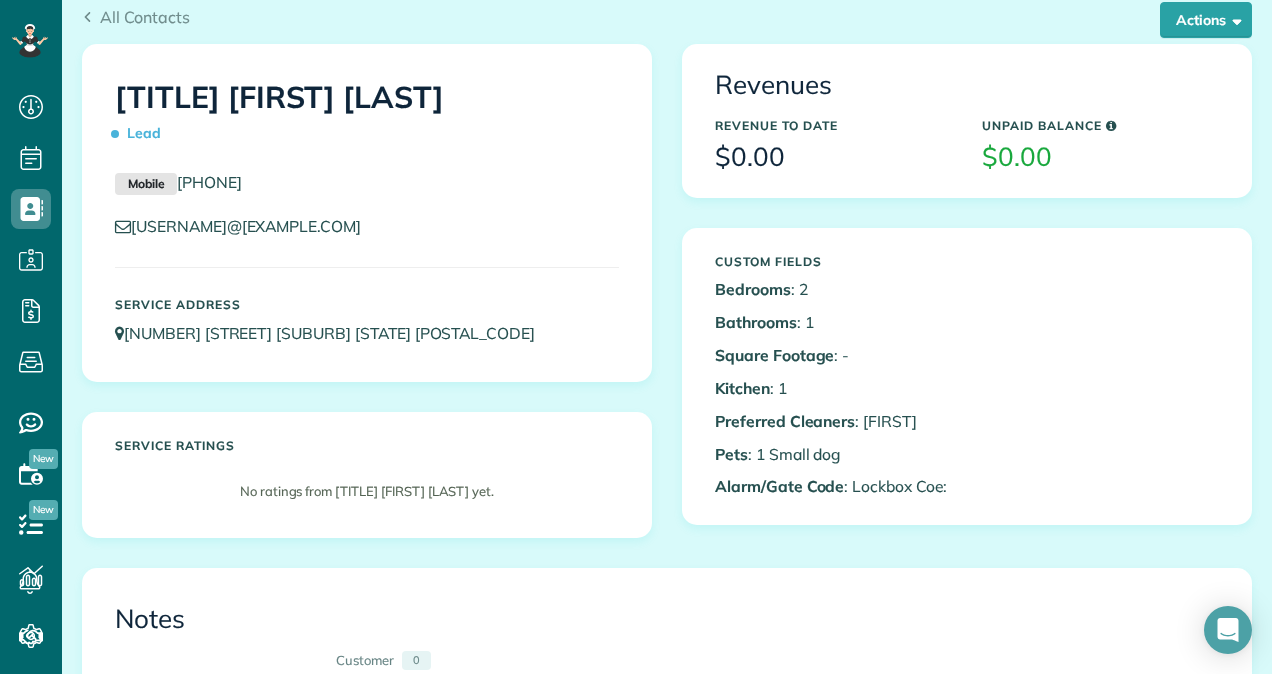 click on "Alarm/Gate Code :
Lockbox Coe:" at bounding box center (833, 486) 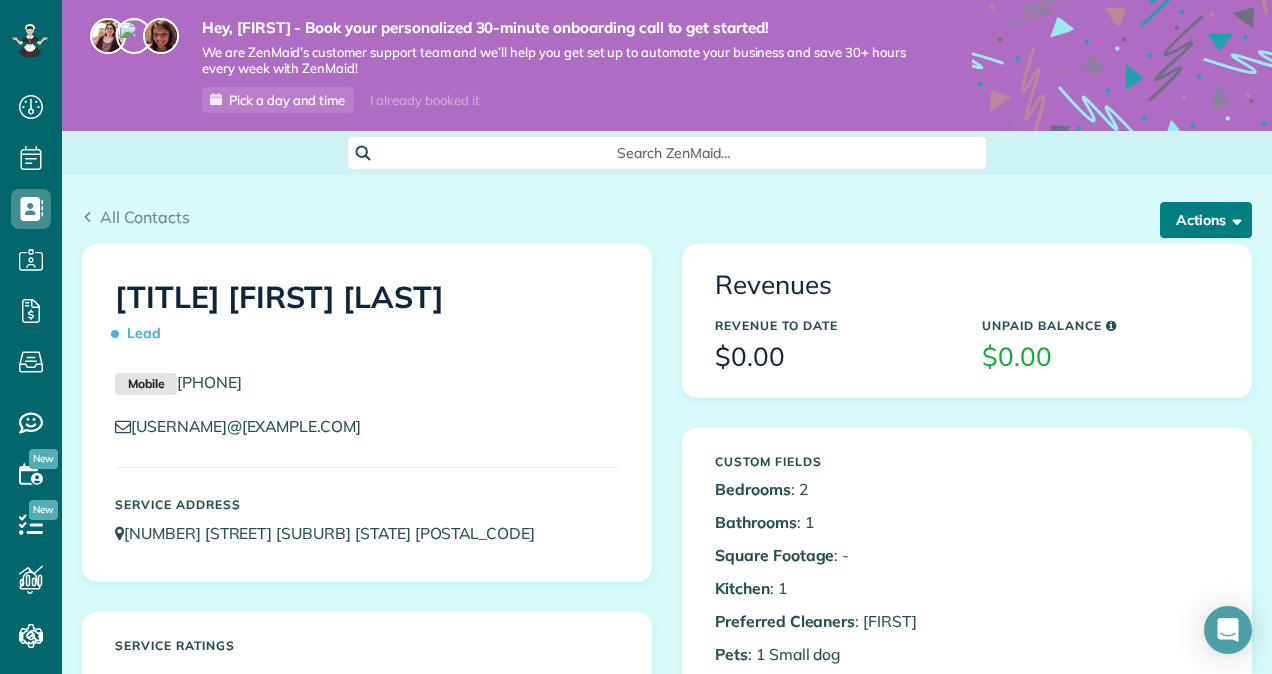 click on "Actions" at bounding box center (1206, 220) 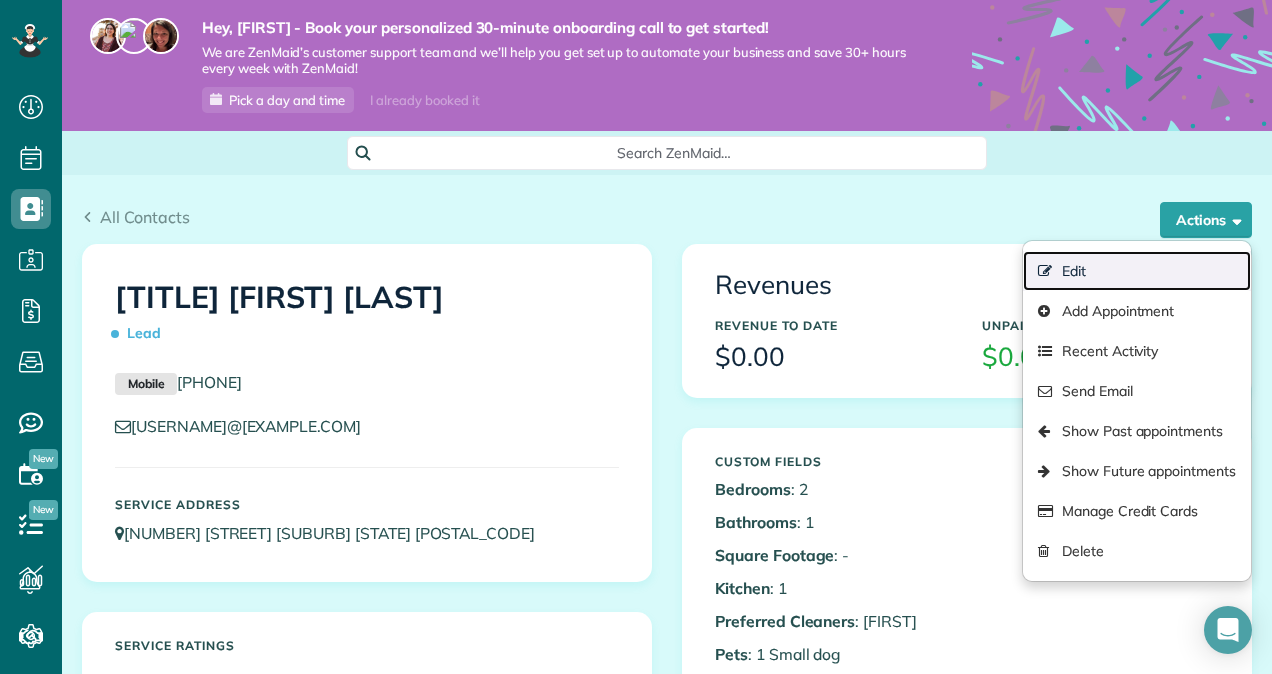 click on "Edit" at bounding box center (1137, 271) 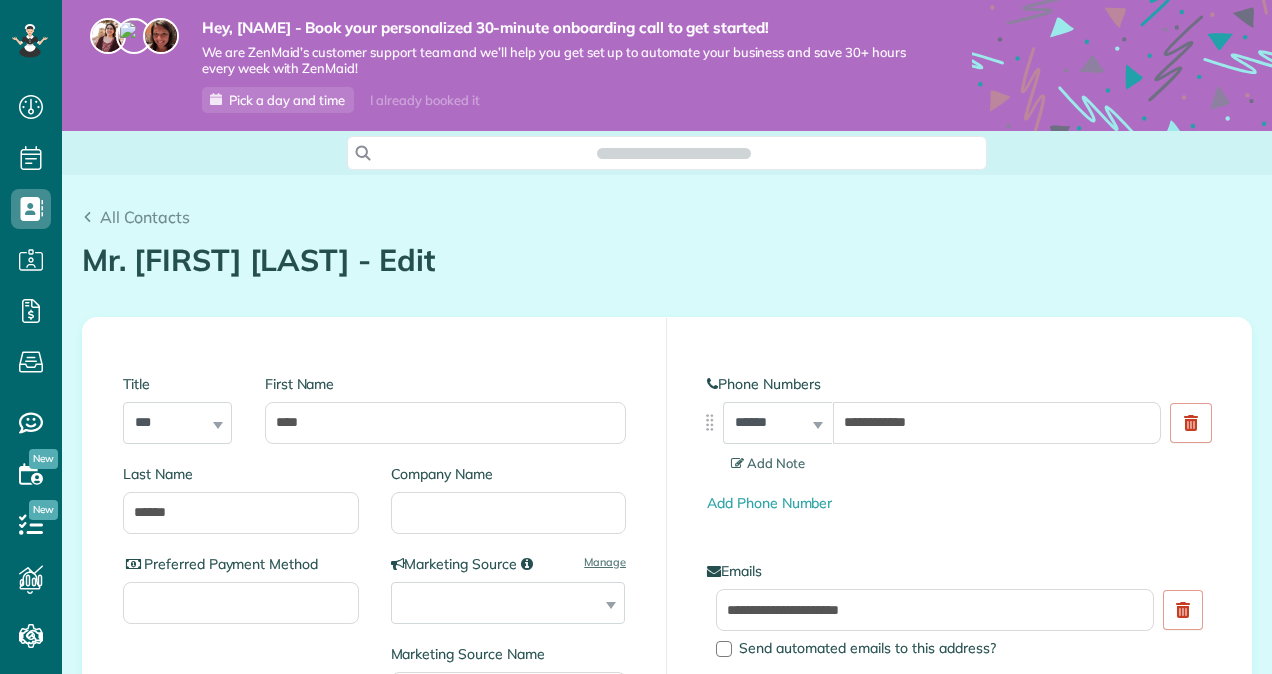 scroll, scrollTop: 0, scrollLeft: 0, axis: both 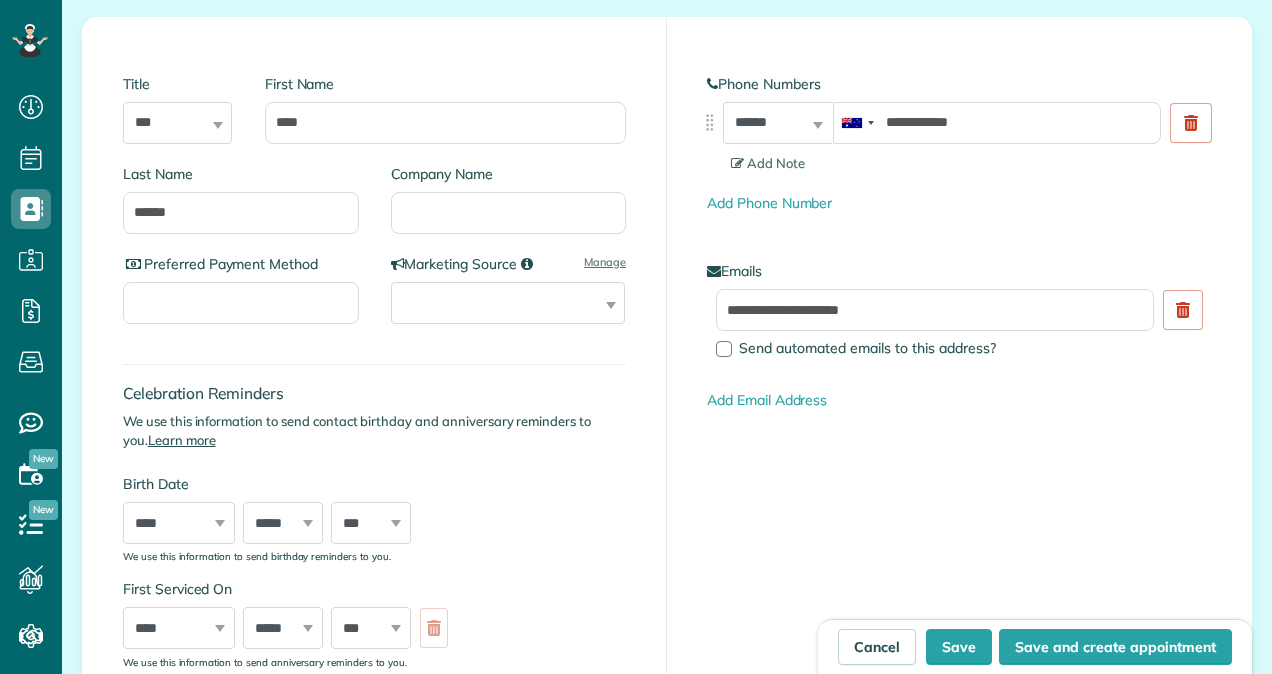 type on "**********" 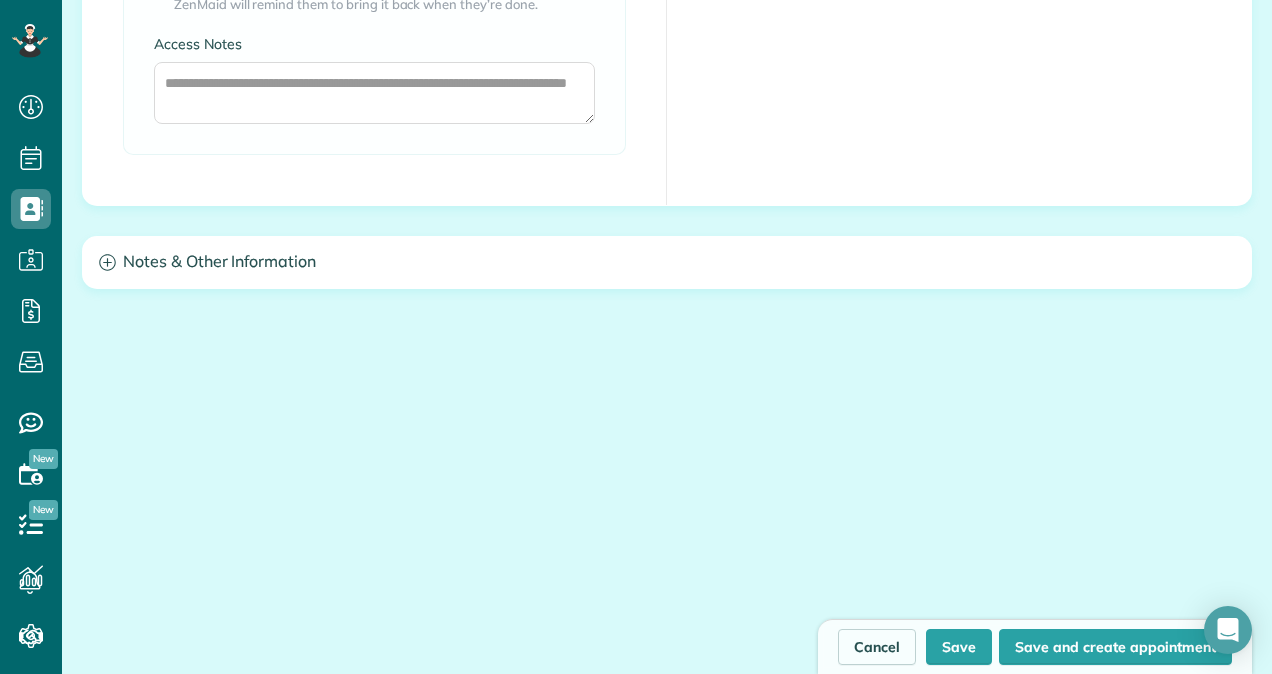 scroll, scrollTop: 1862, scrollLeft: 0, axis: vertical 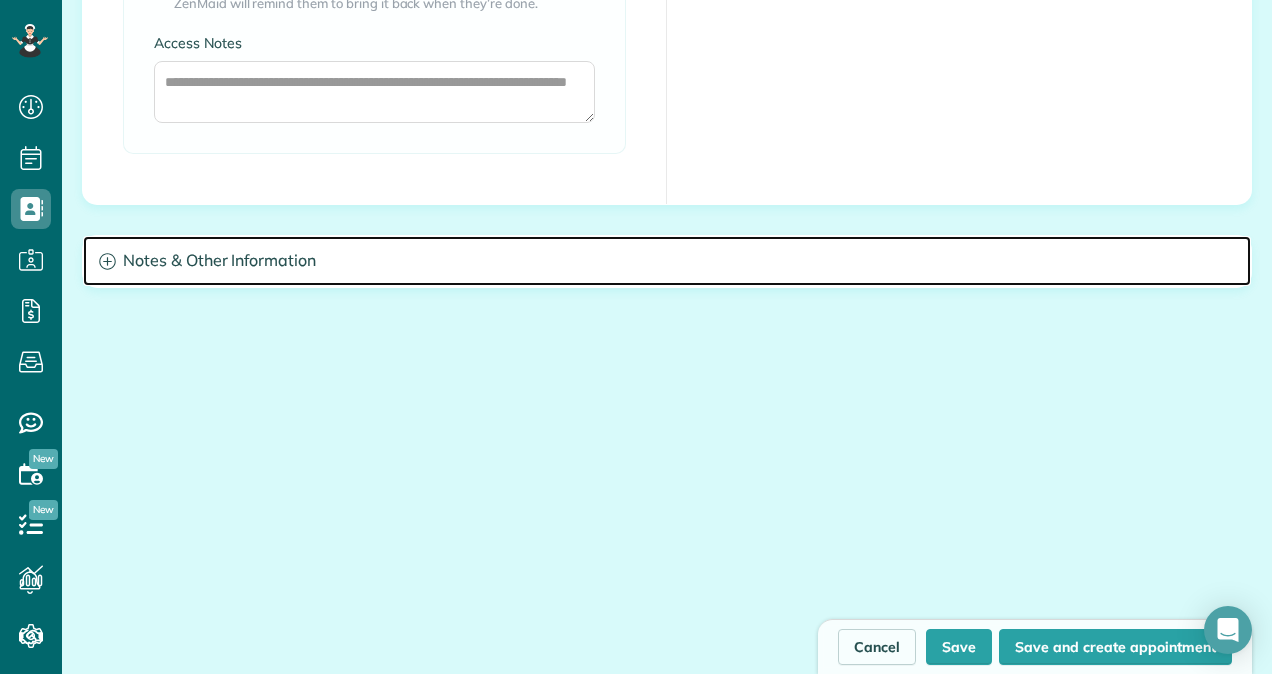 click 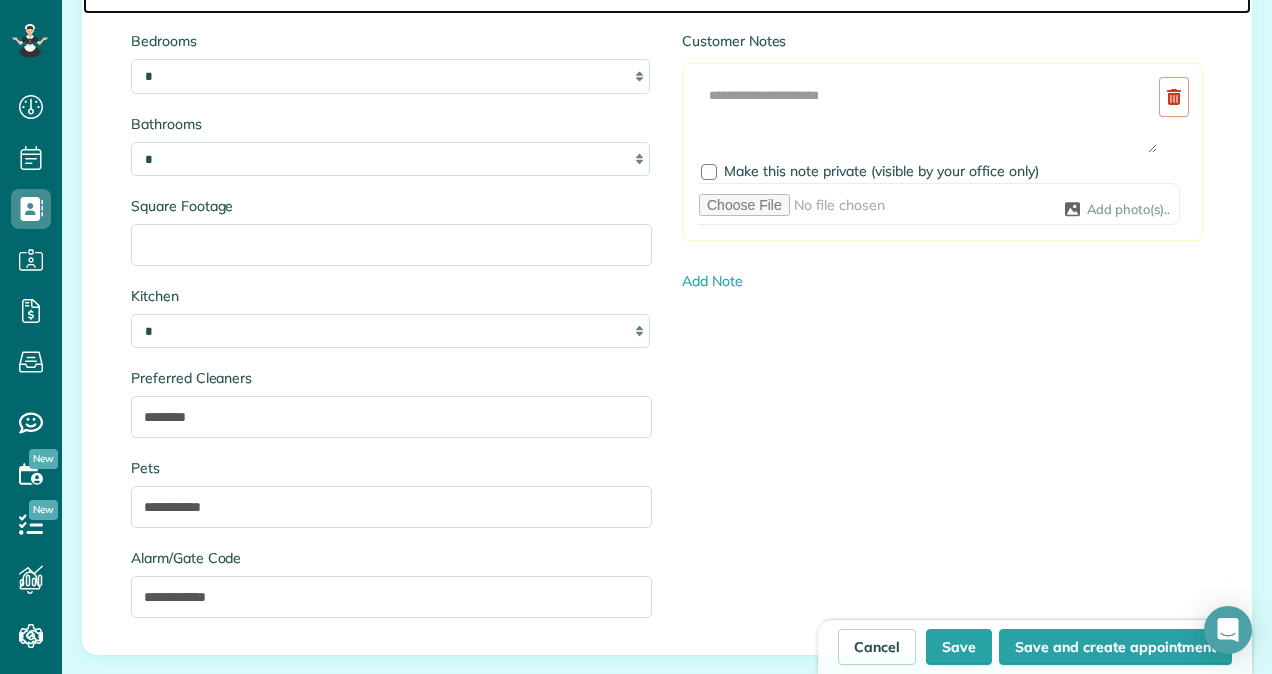 scroll, scrollTop: 2162, scrollLeft: 0, axis: vertical 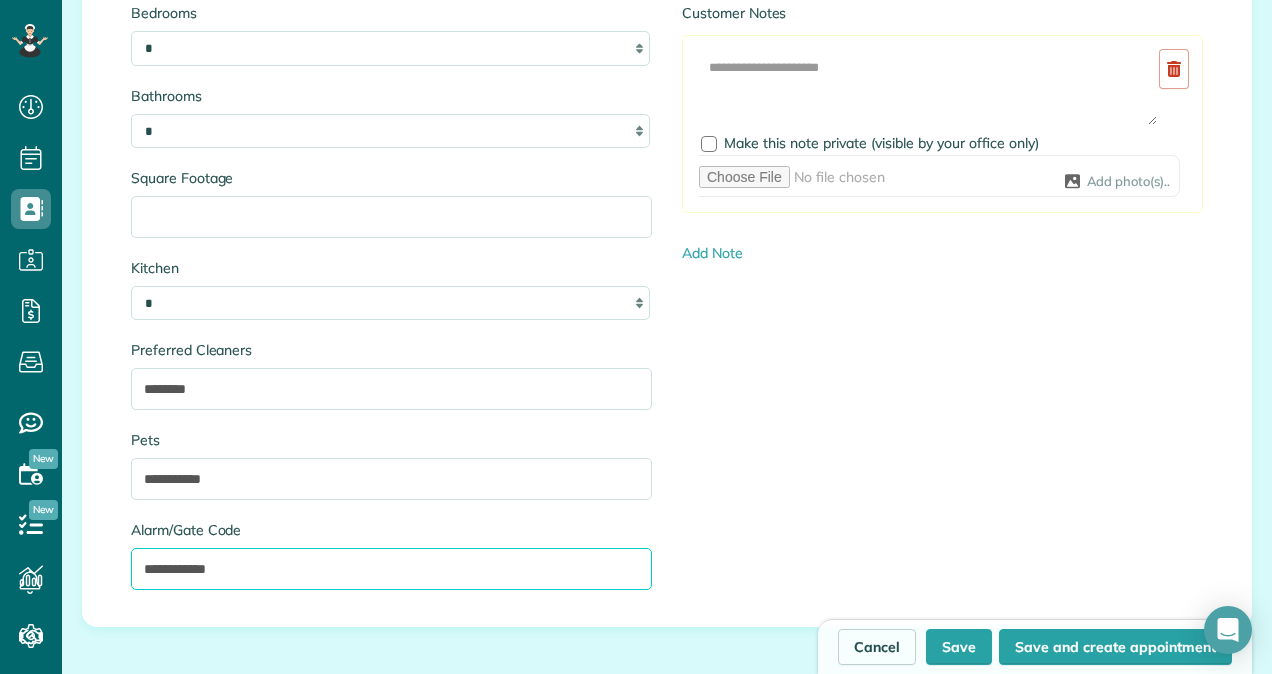 click on "**********" at bounding box center [391, 569] 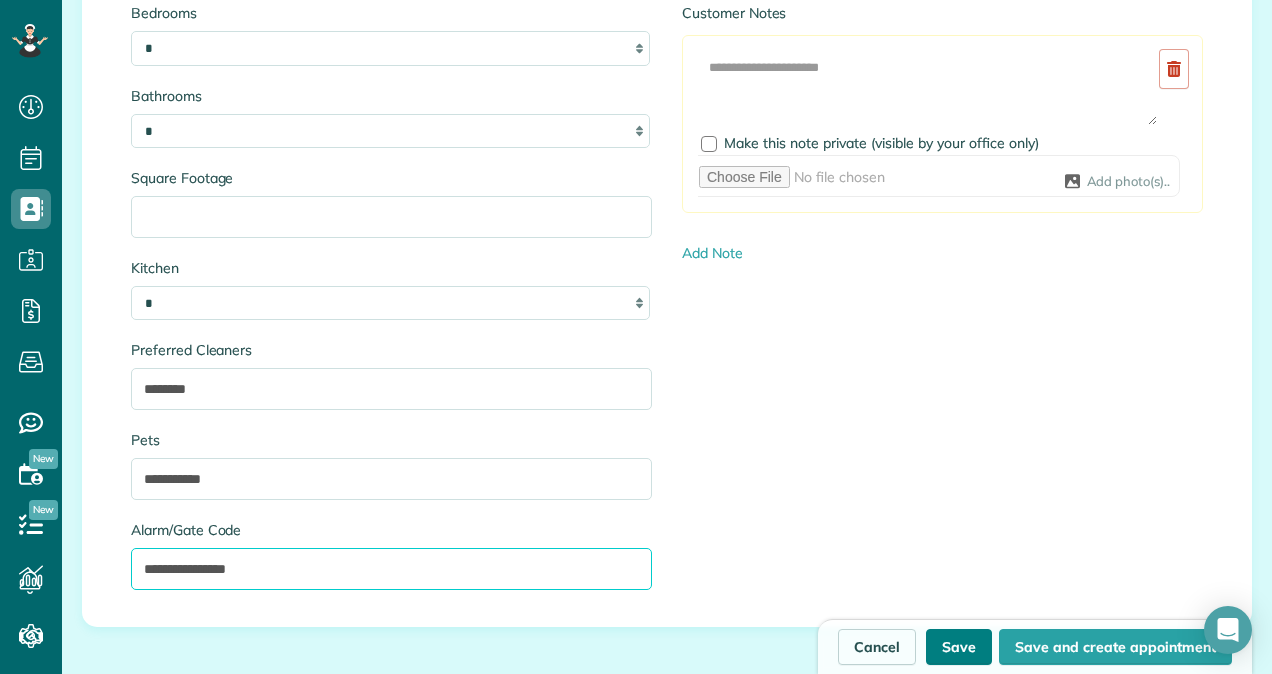 type on "**********" 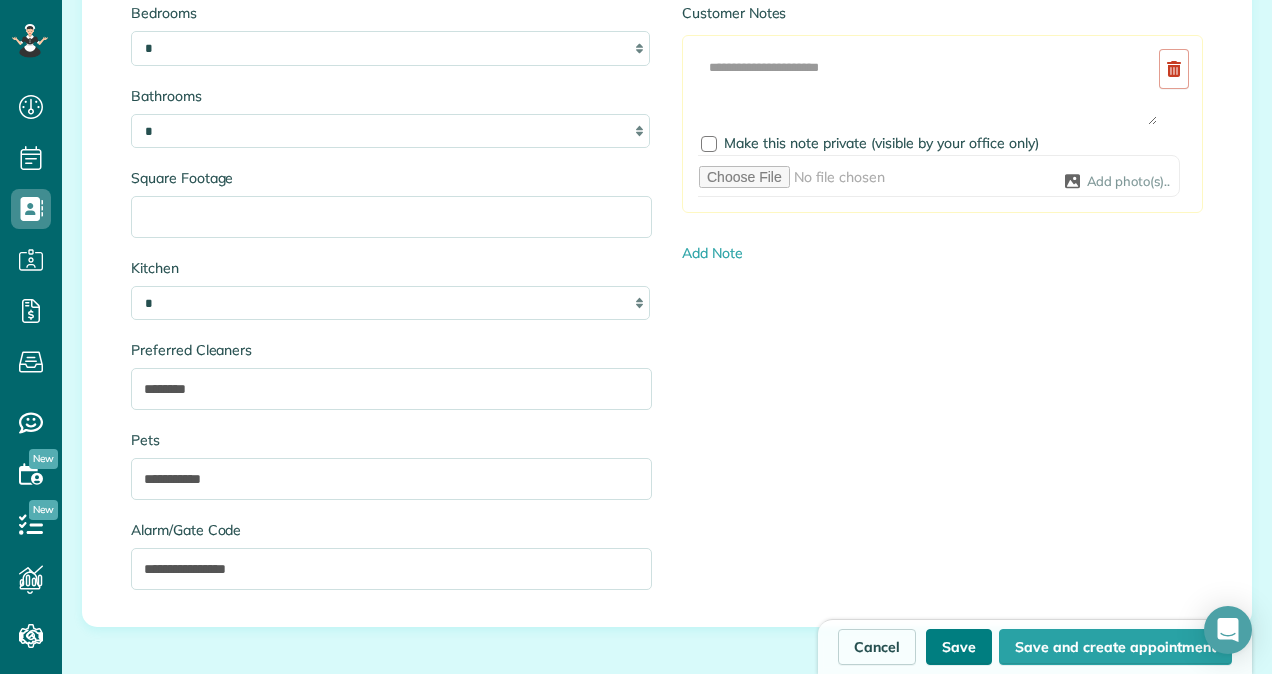 click on "Save" at bounding box center (959, 647) 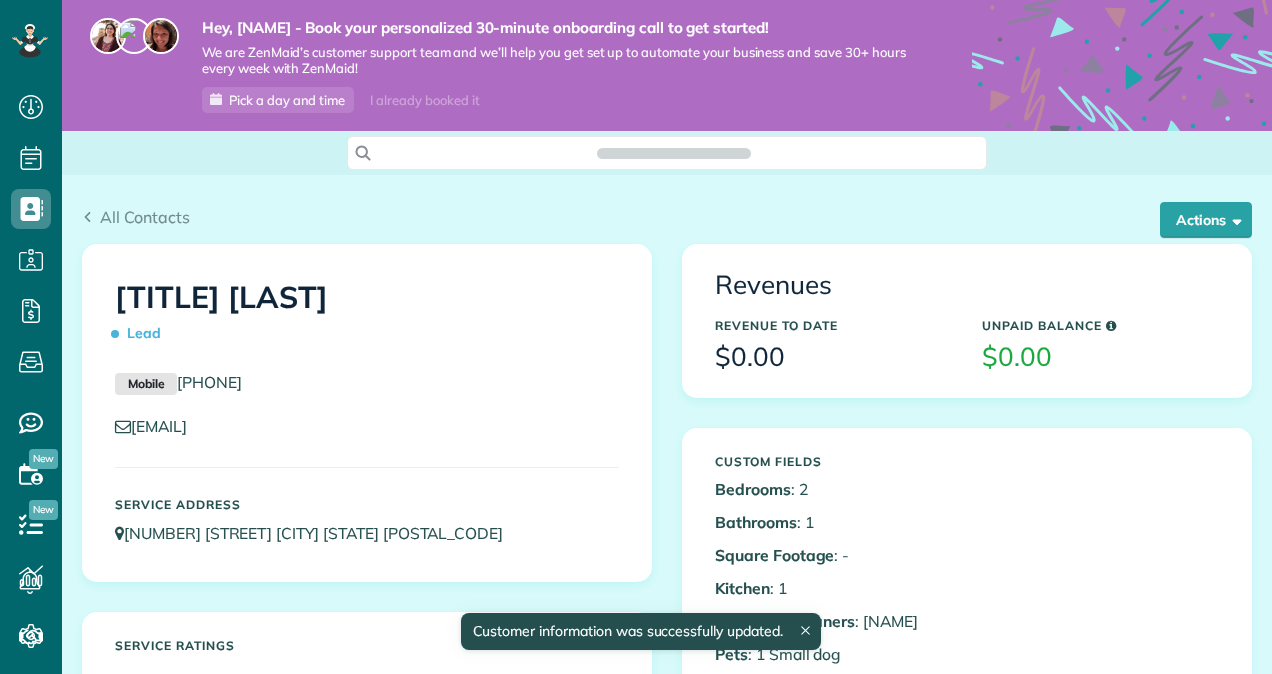 scroll, scrollTop: 0, scrollLeft: 0, axis: both 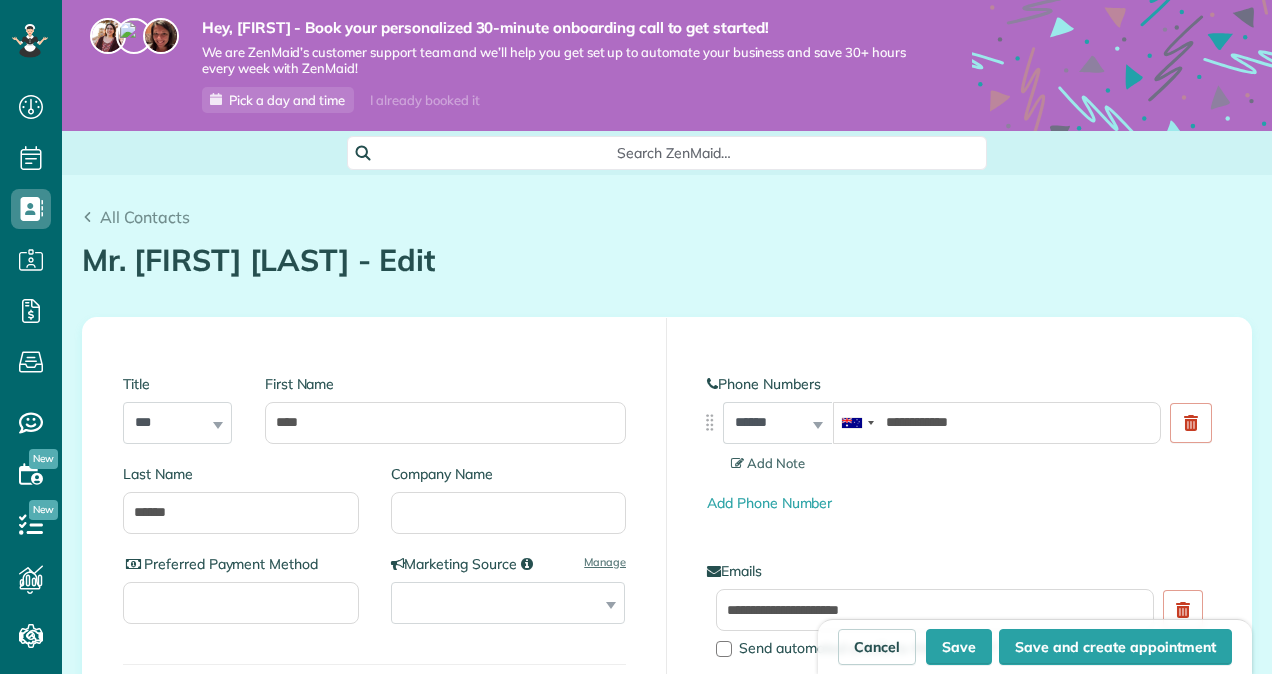 type on "**********" 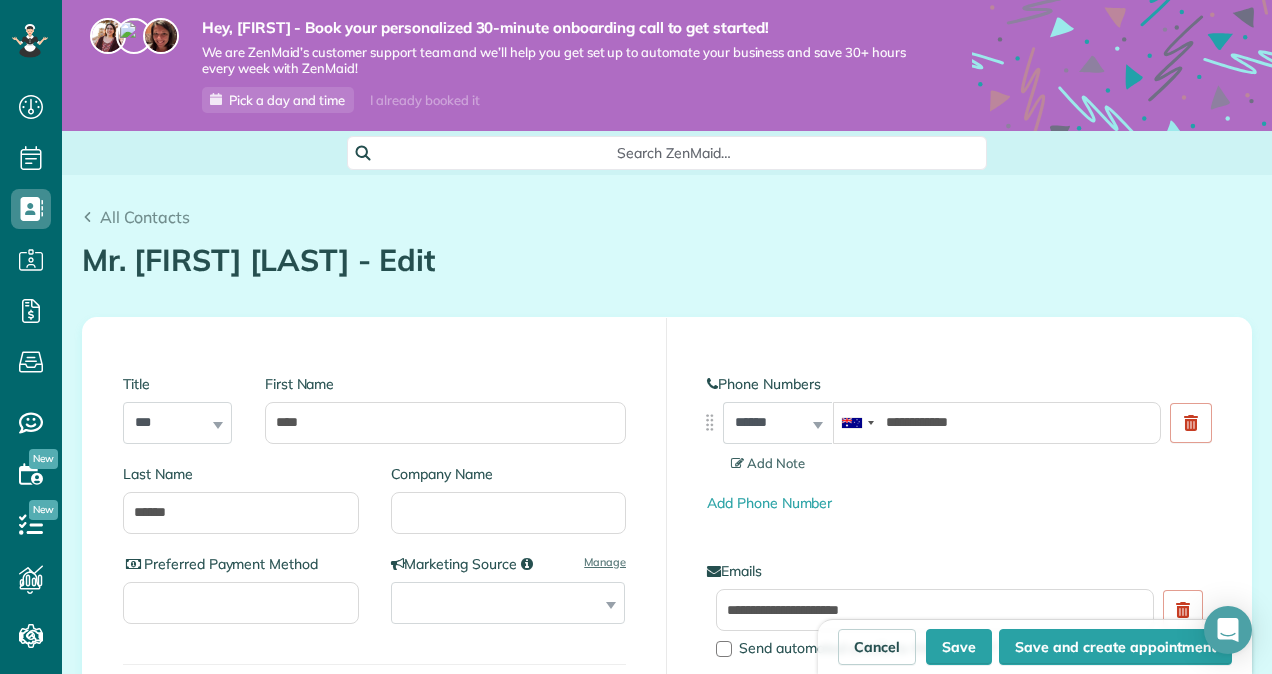 scroll, scrollTop: 100, scrollLeft: 0, axis: vertical 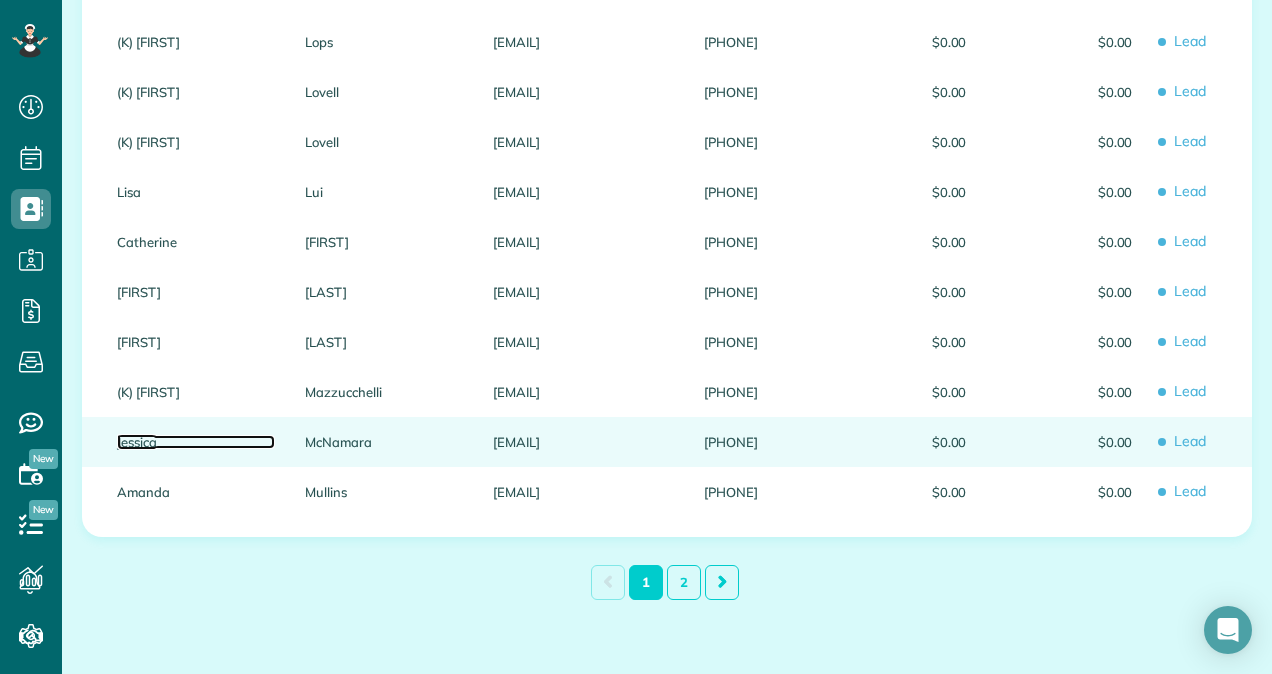 click on "Jessica" at bounding box center [196, 442] 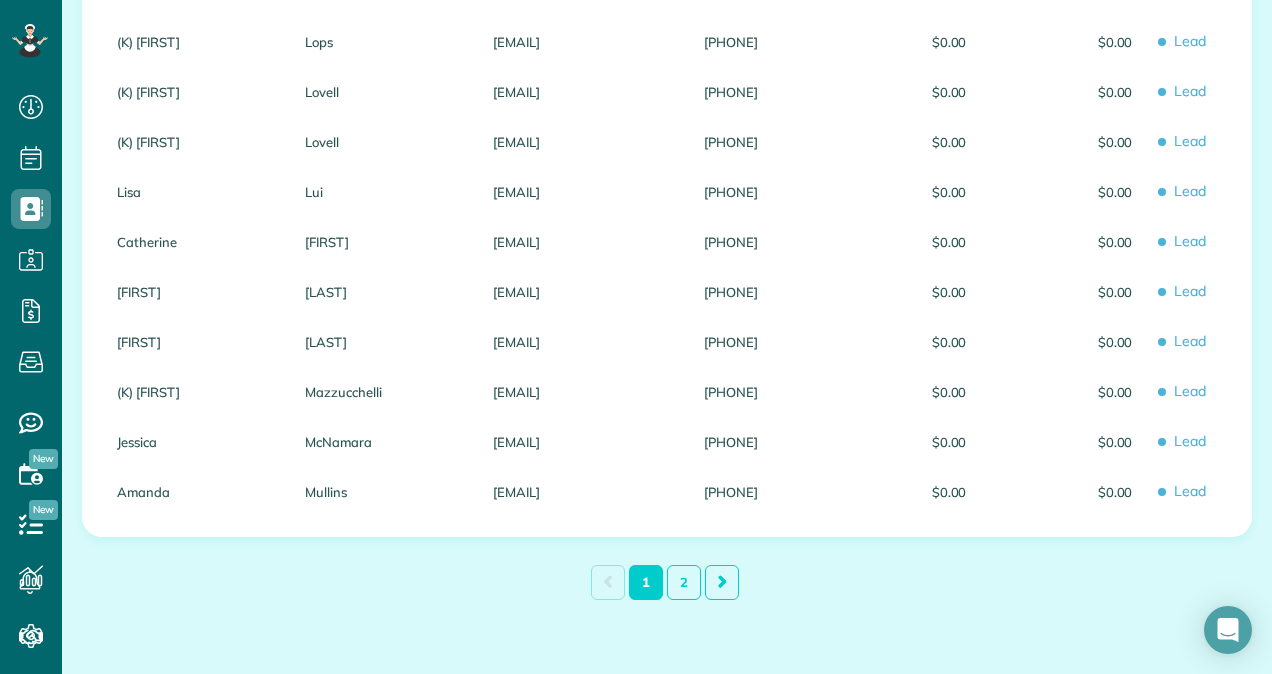 scroll, scrollTop: 65, scrollLeft: 0, axis: vertical 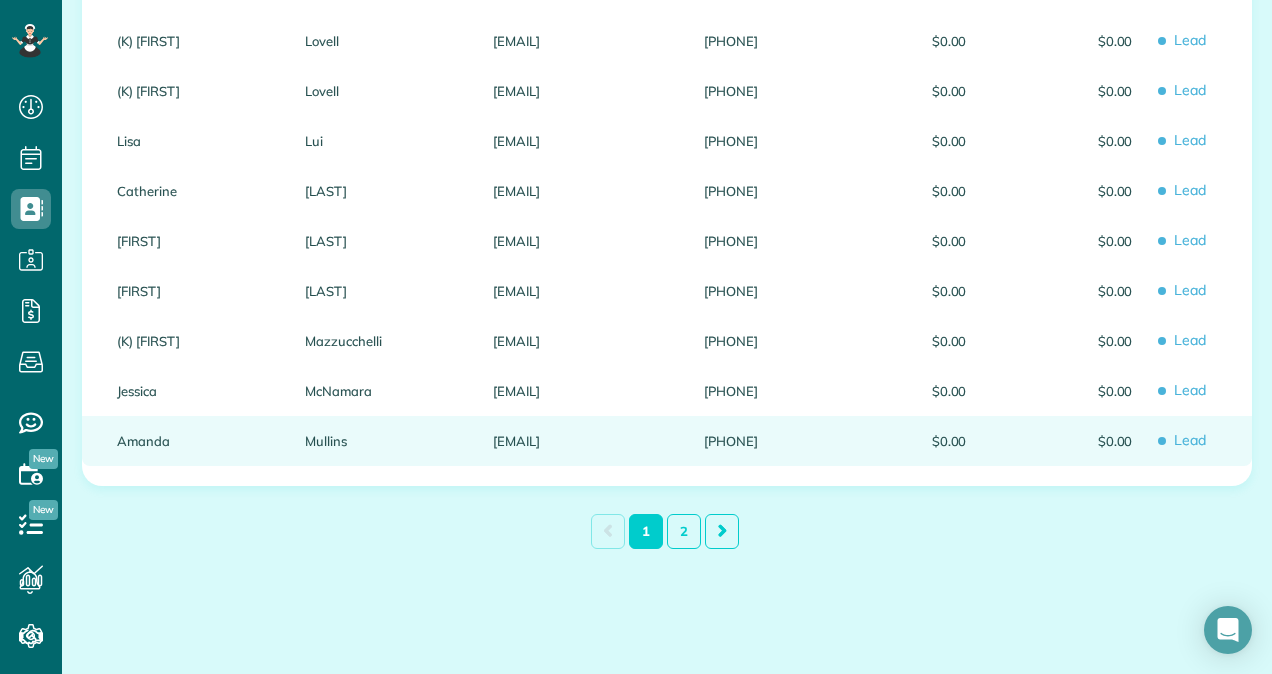 click on "amanda.mullins93@outlook.com" at bounding box center (583, 441) 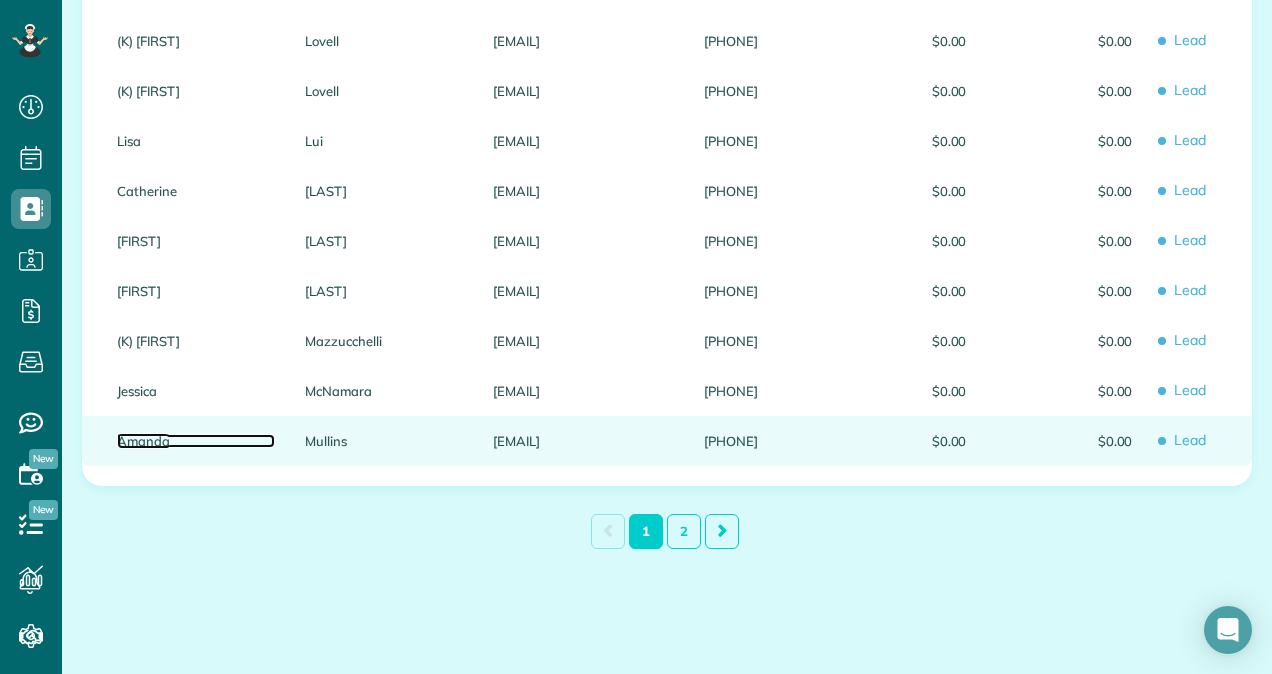 click on "Amanda" at bounding box center (196, 441) 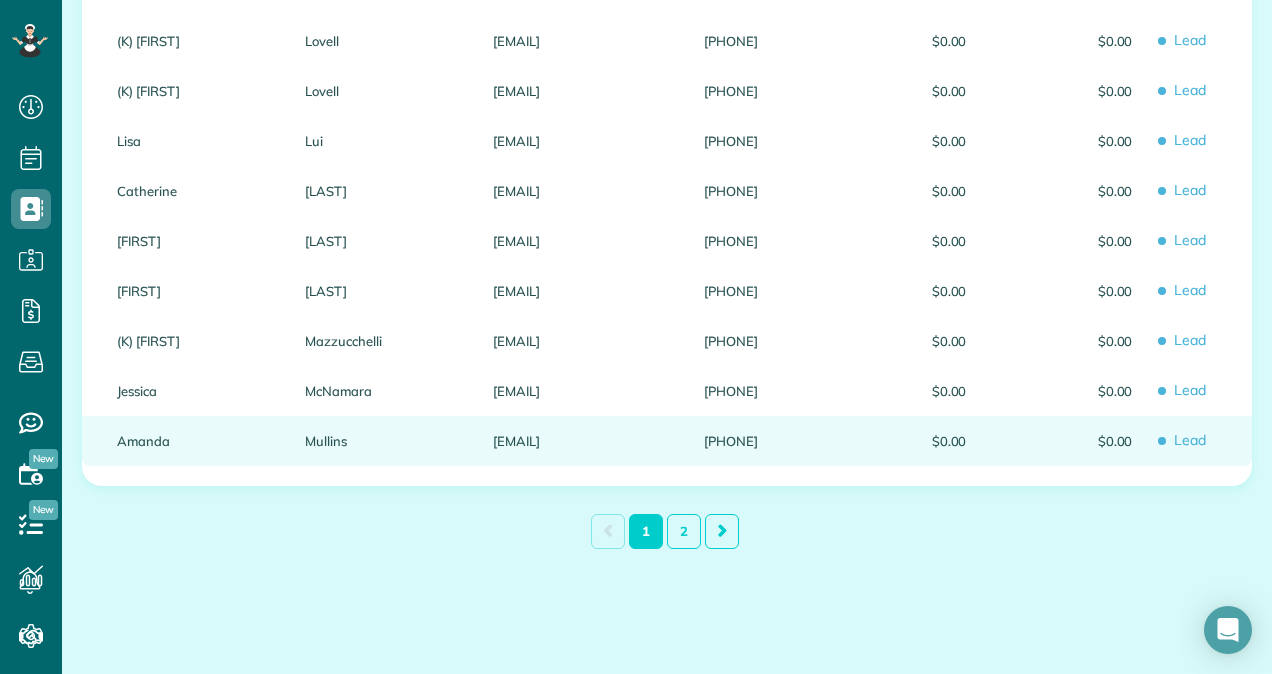 scroll, scrollTop: 66, scrollLeft: 0, axis: vertical 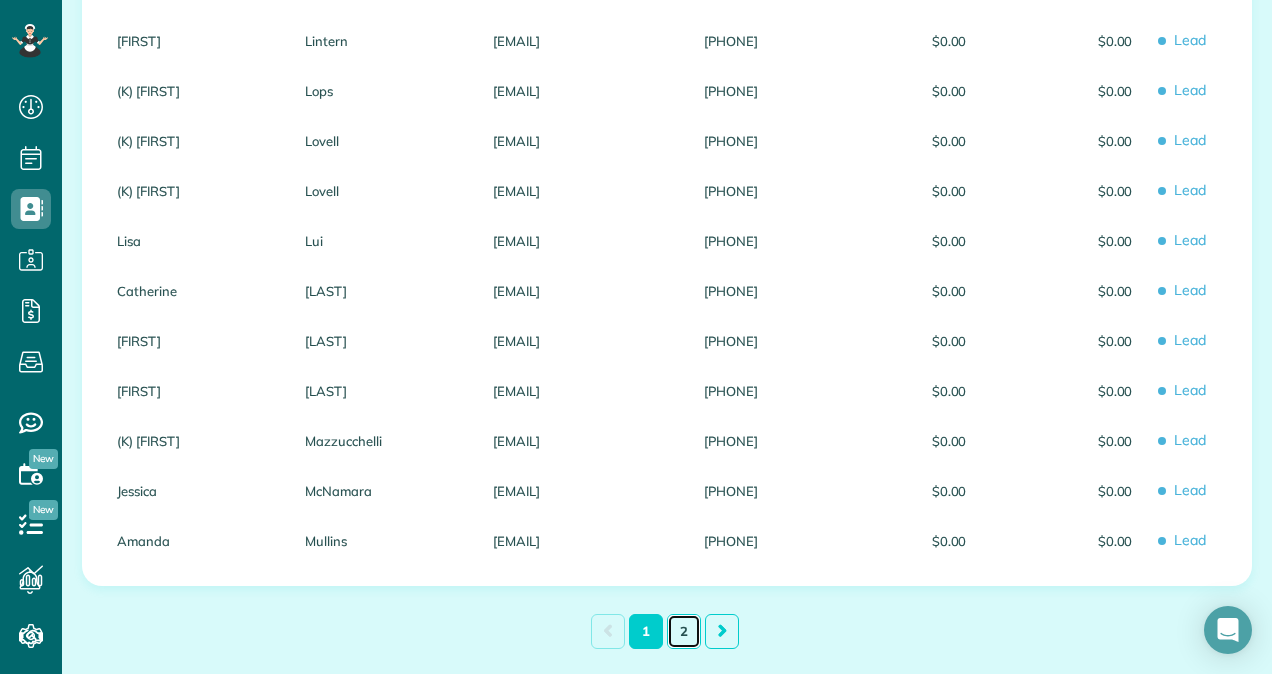 click on "2" at bounding box center [684, 631] 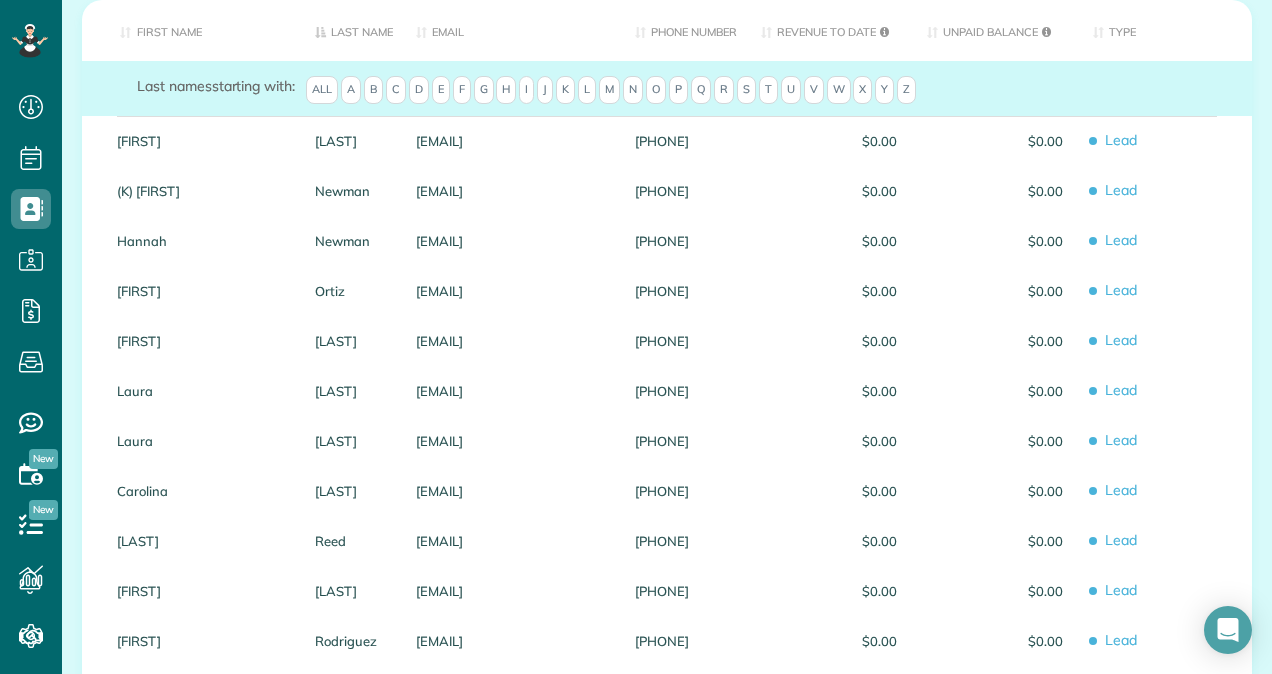 scroll, scrollTop: 250, scrollLeft: 0, axis: vertical 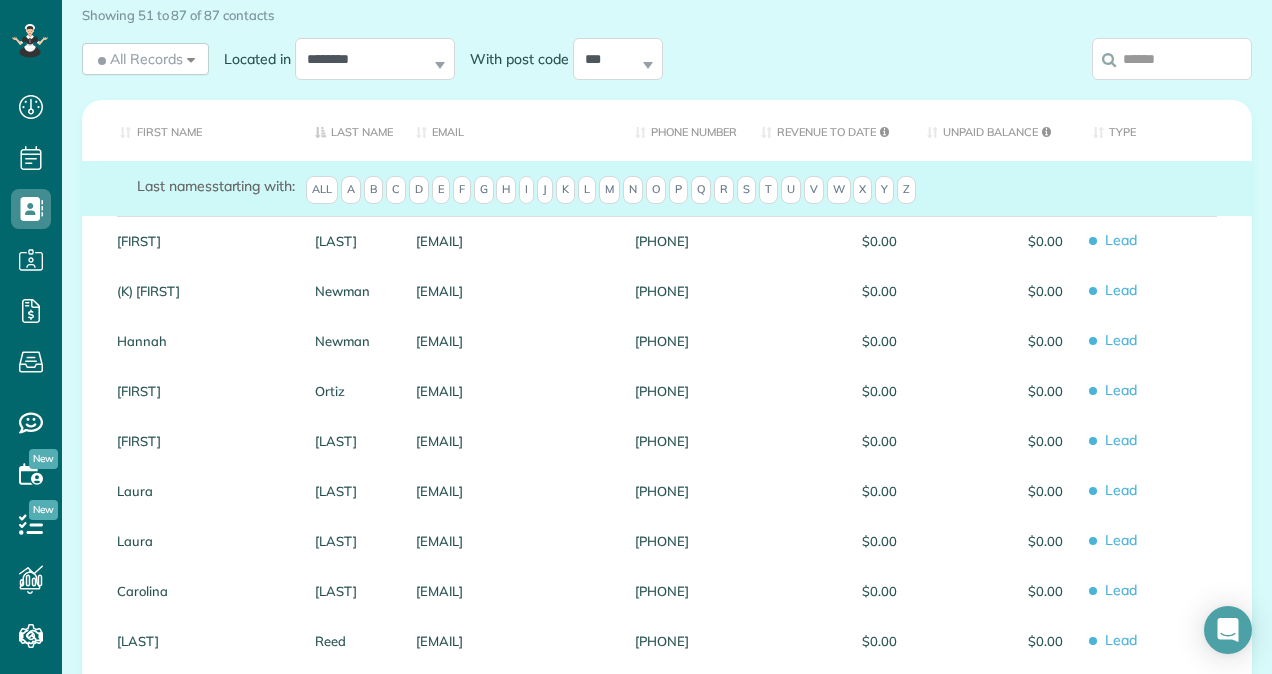 click on "C" at bounding box center (396, 190) 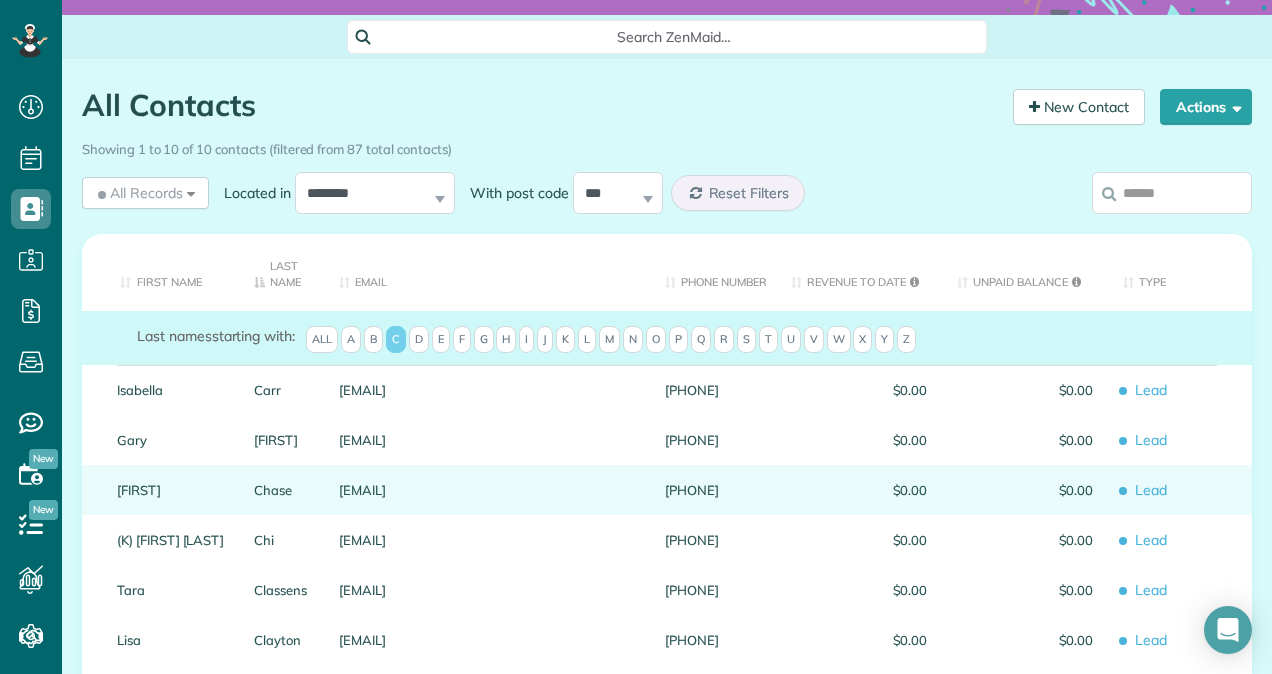 scroll, scrollTop: 0, scrollLeft: 0, axis: both 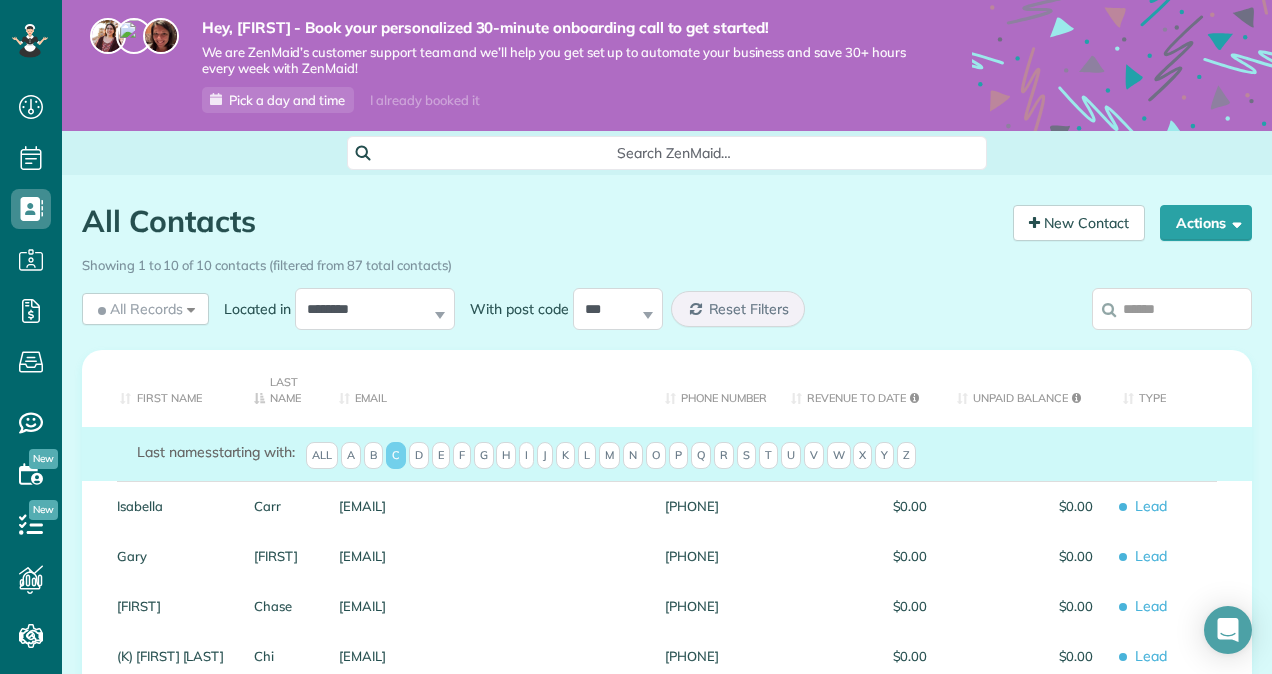 click on "D" at bounding box center [419, 456] 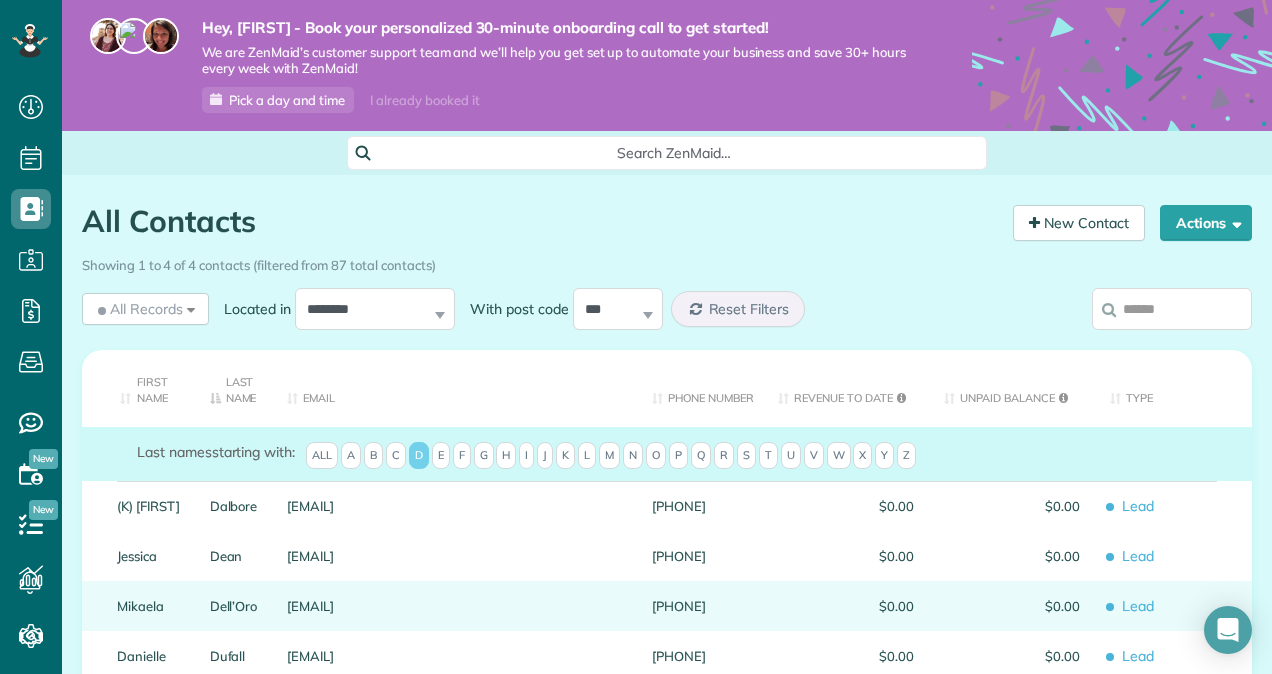 scroll, scrollTop: 100, scrollLeft: 0, axis: vertical 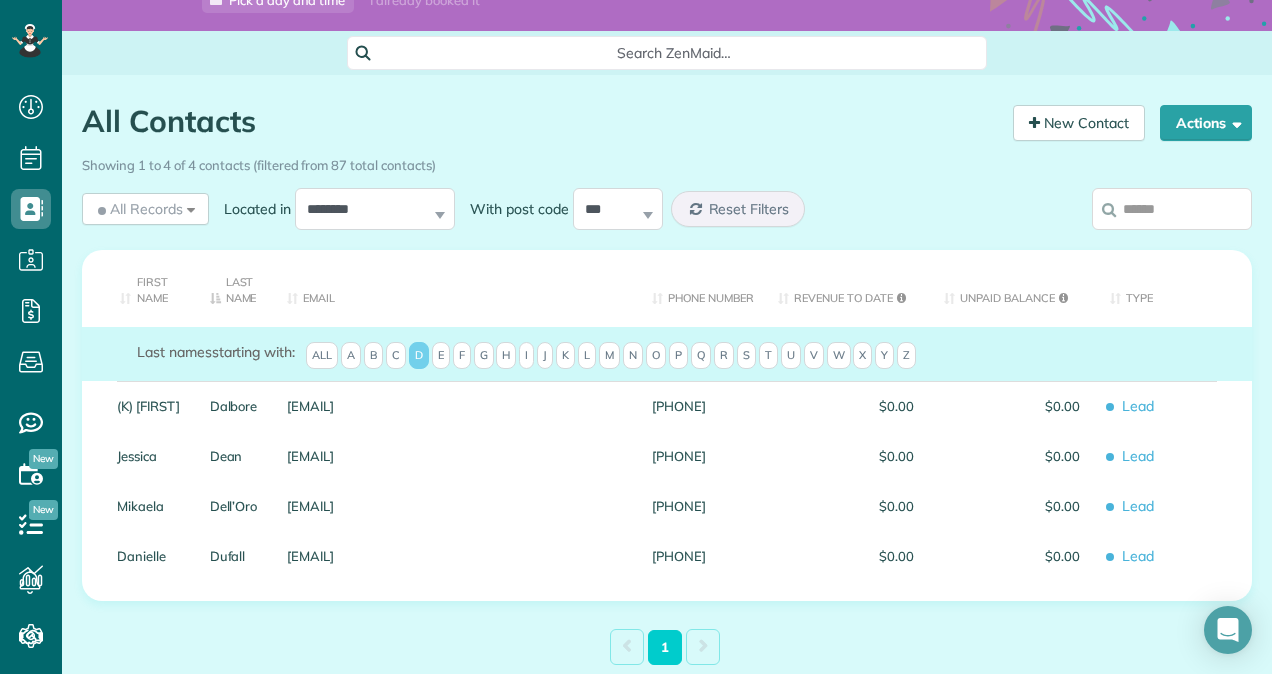 click on "All" at bounding box center [322, 356] 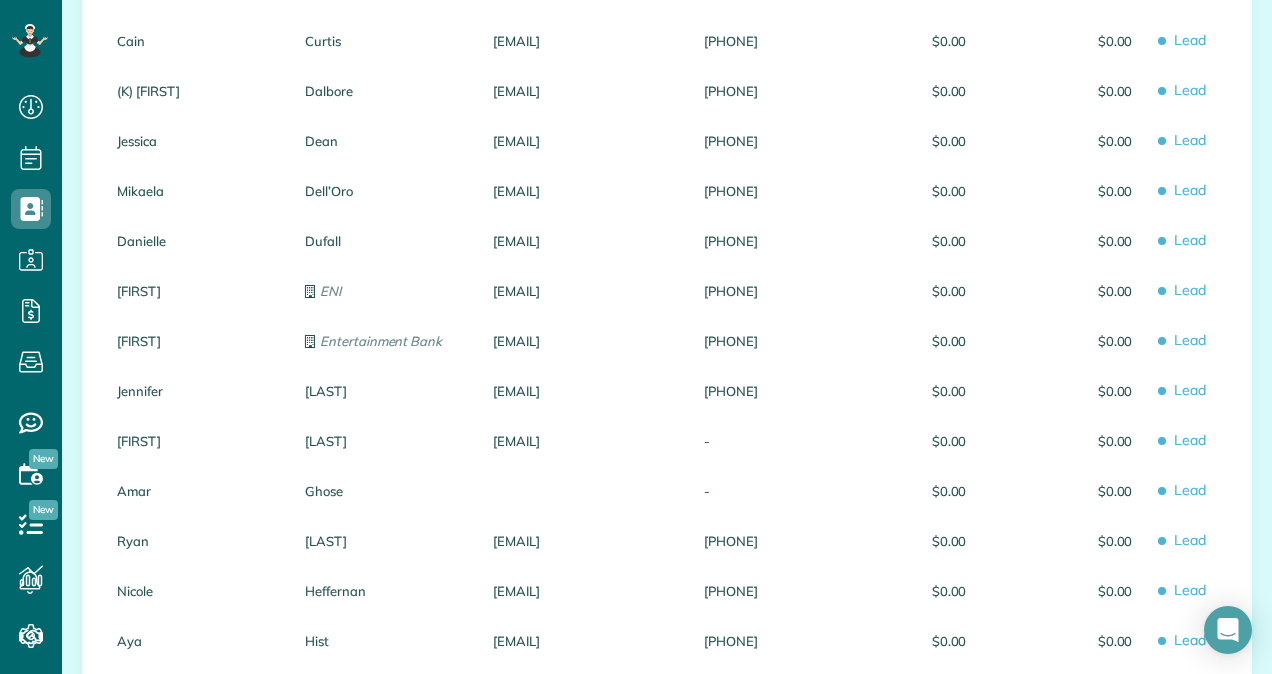 scroll, scrollTop: 1600, scrollLeft: 0, axis: vertical 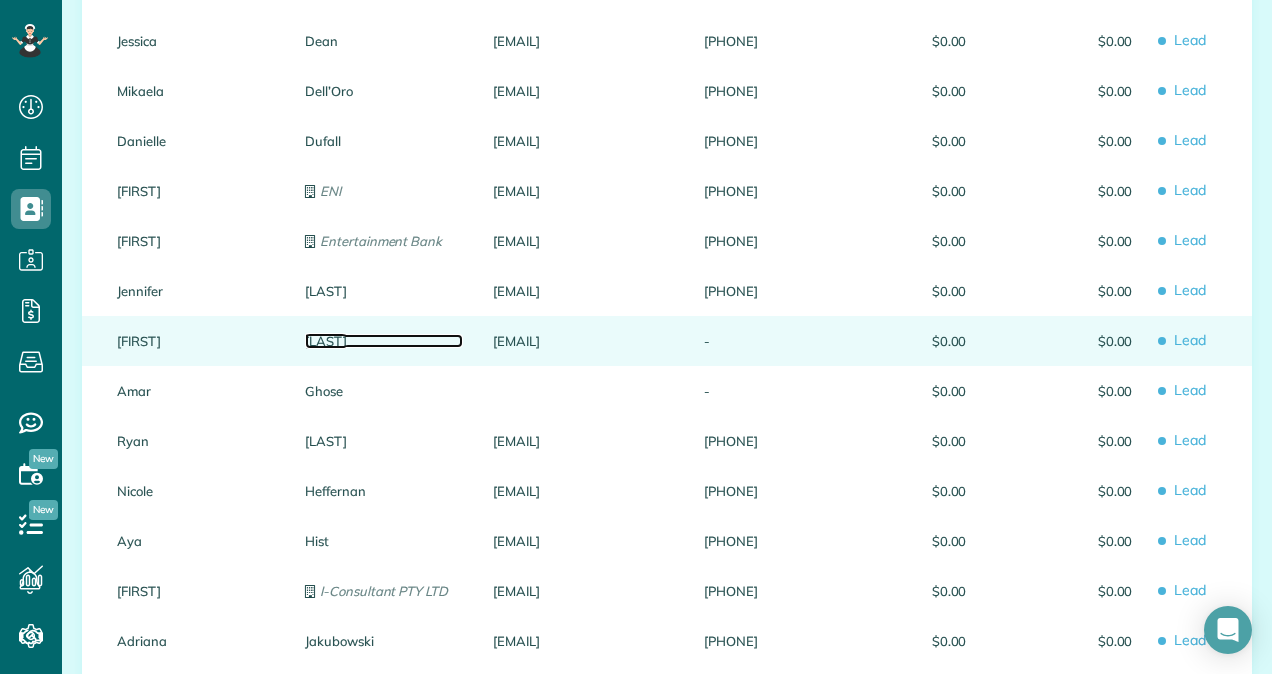 click on "Fossati" at bounding box center [384, 341] 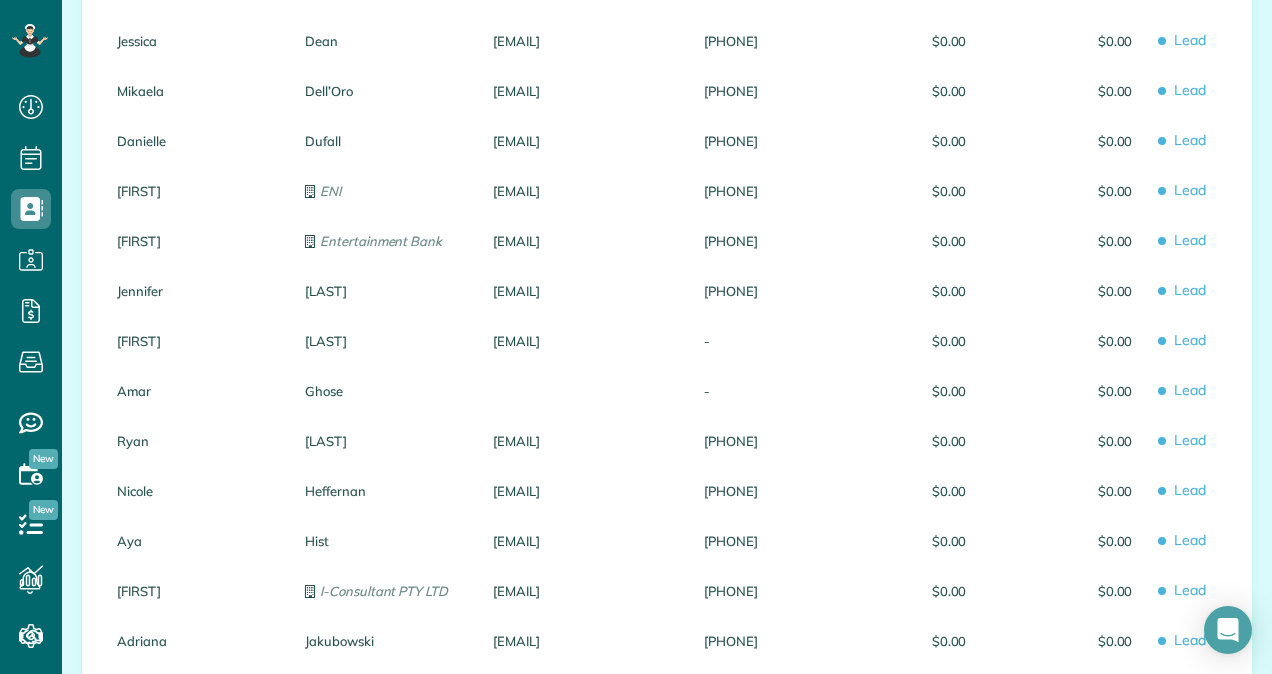 scroll, scrollTop: 150, scrollLeft: 0, axis: vertical 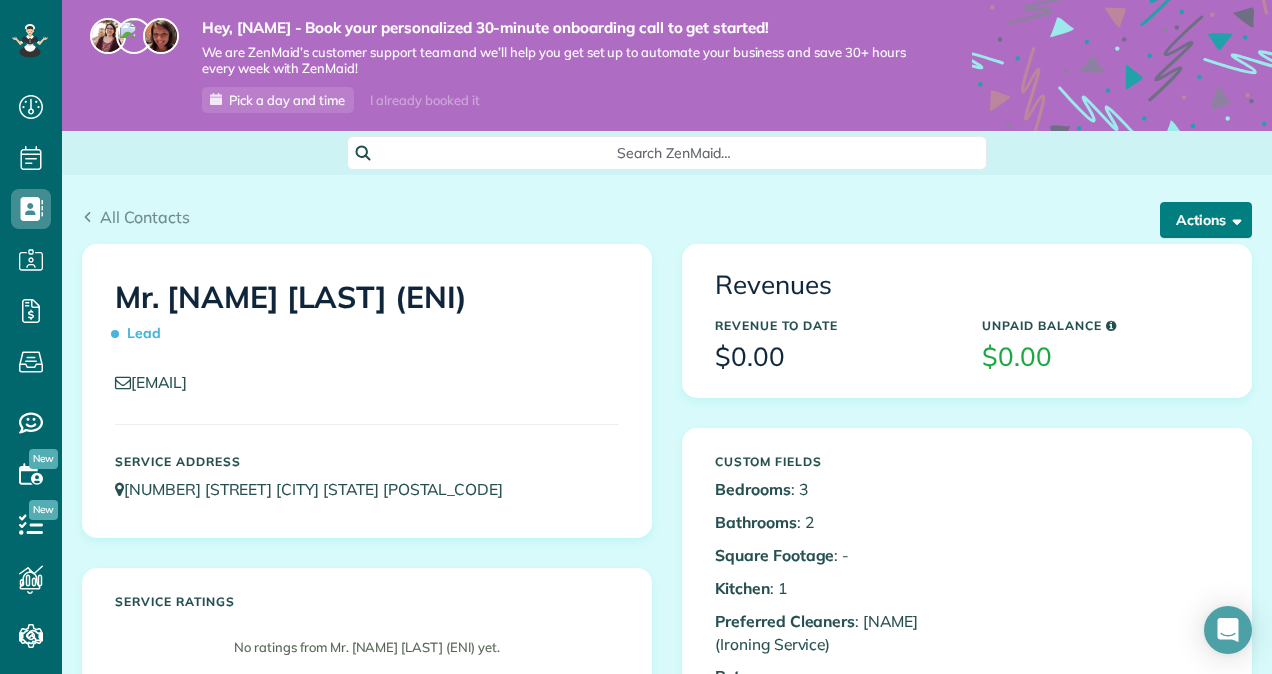 click on "Actions" at bounding box center (1206, 220) 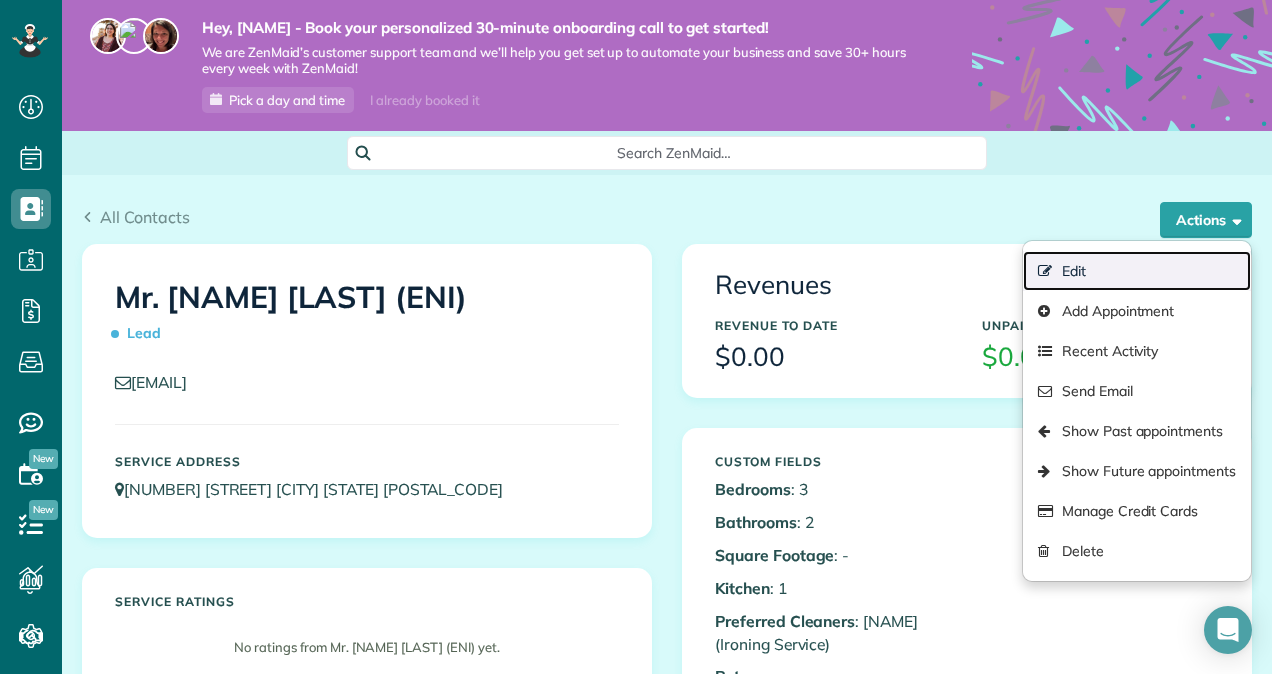 click on "Edit" at bounding box center [1137, 271] 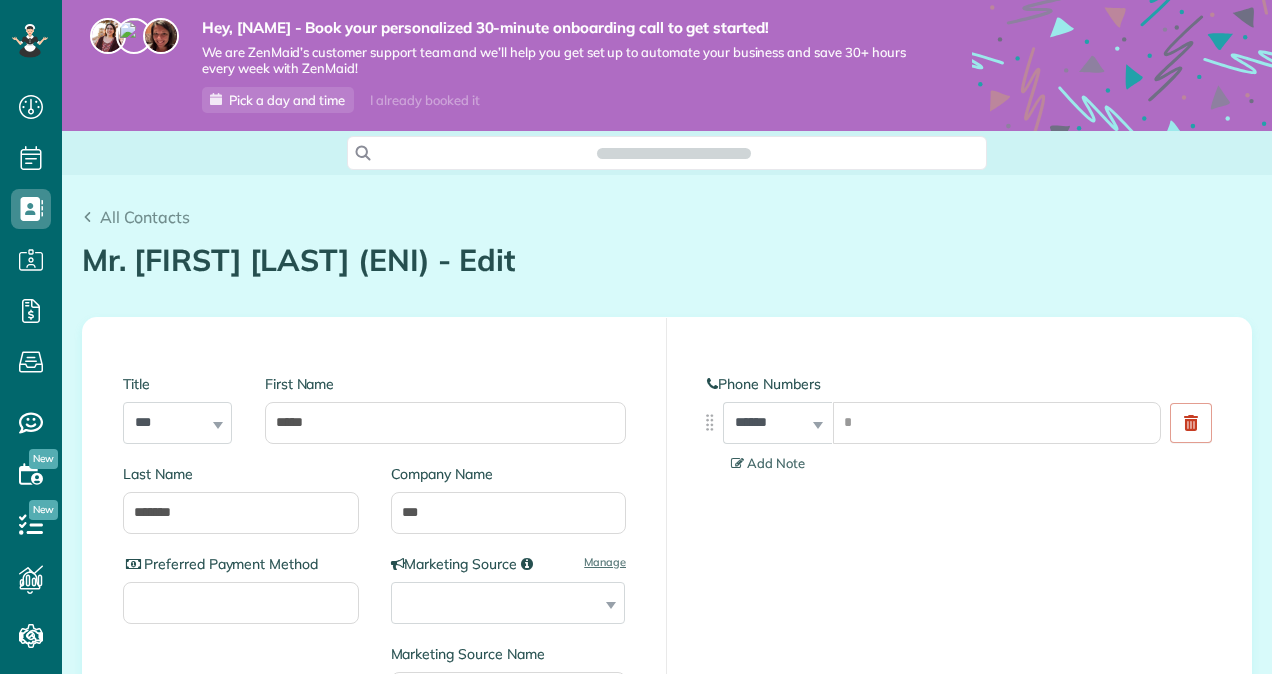 scroll, scrollTop: 0, scrollLeft: 0, axis: both 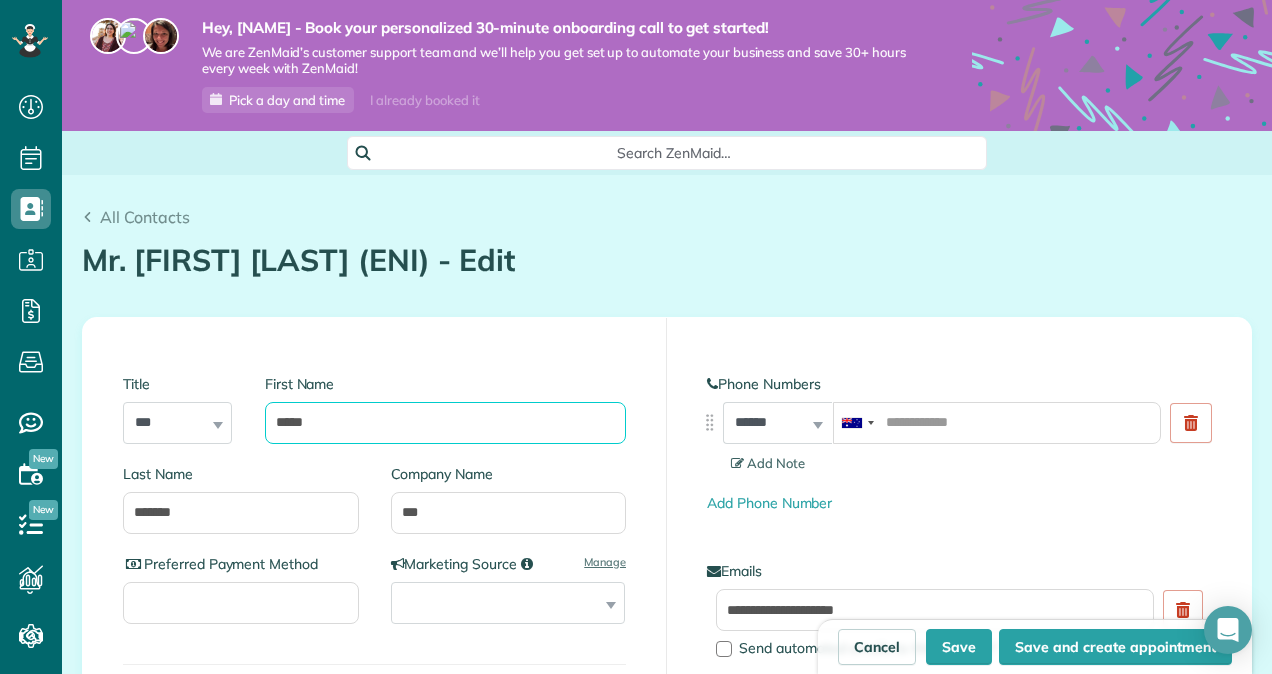click on "*****" at bounding box center [445, 423] 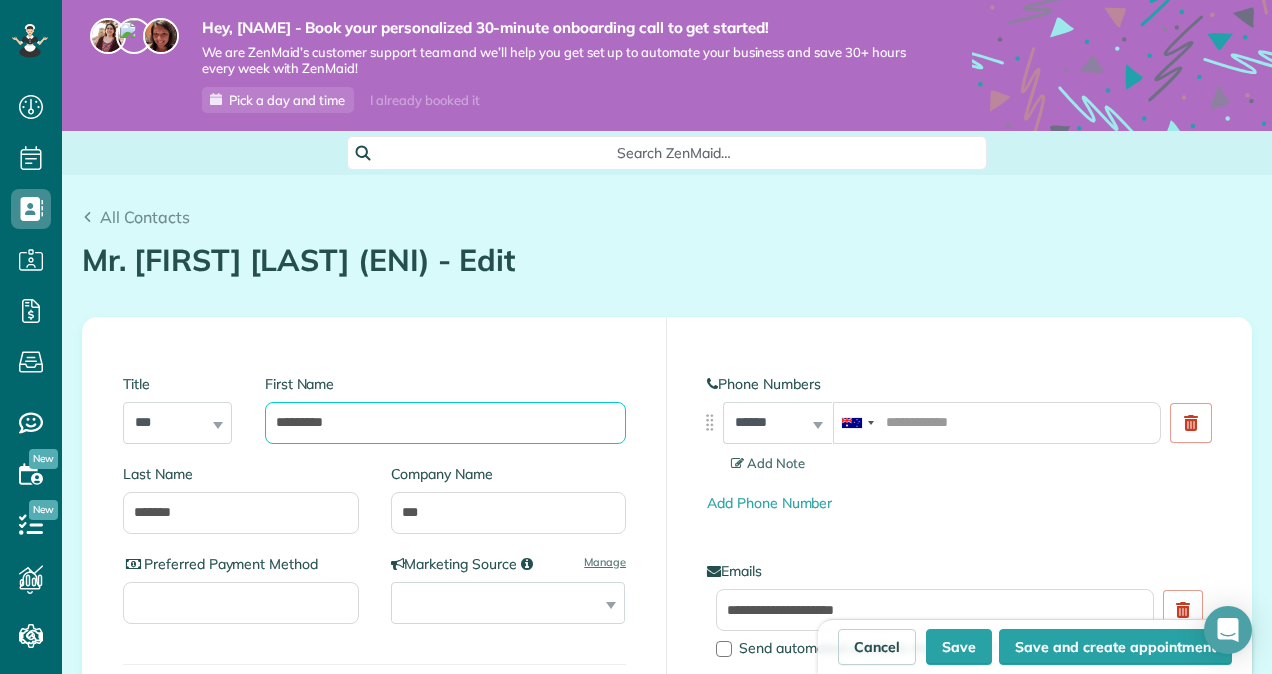 type on "*********" 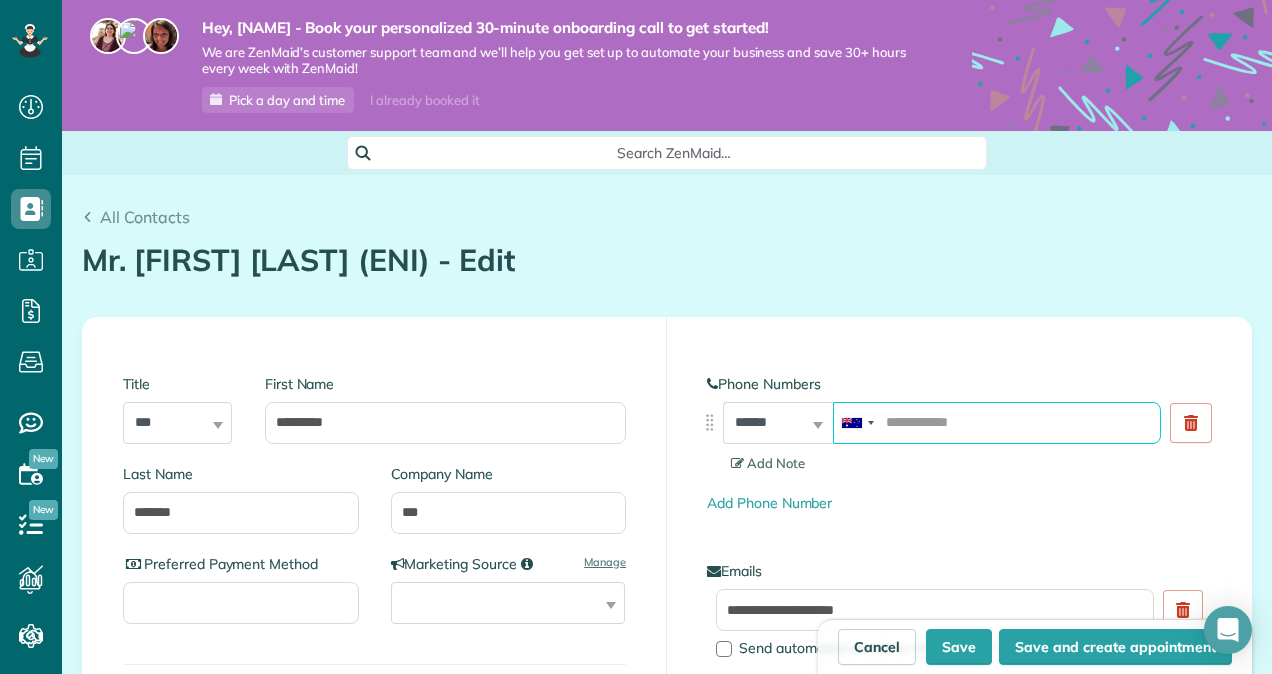 click at bounding box center [997, 423] 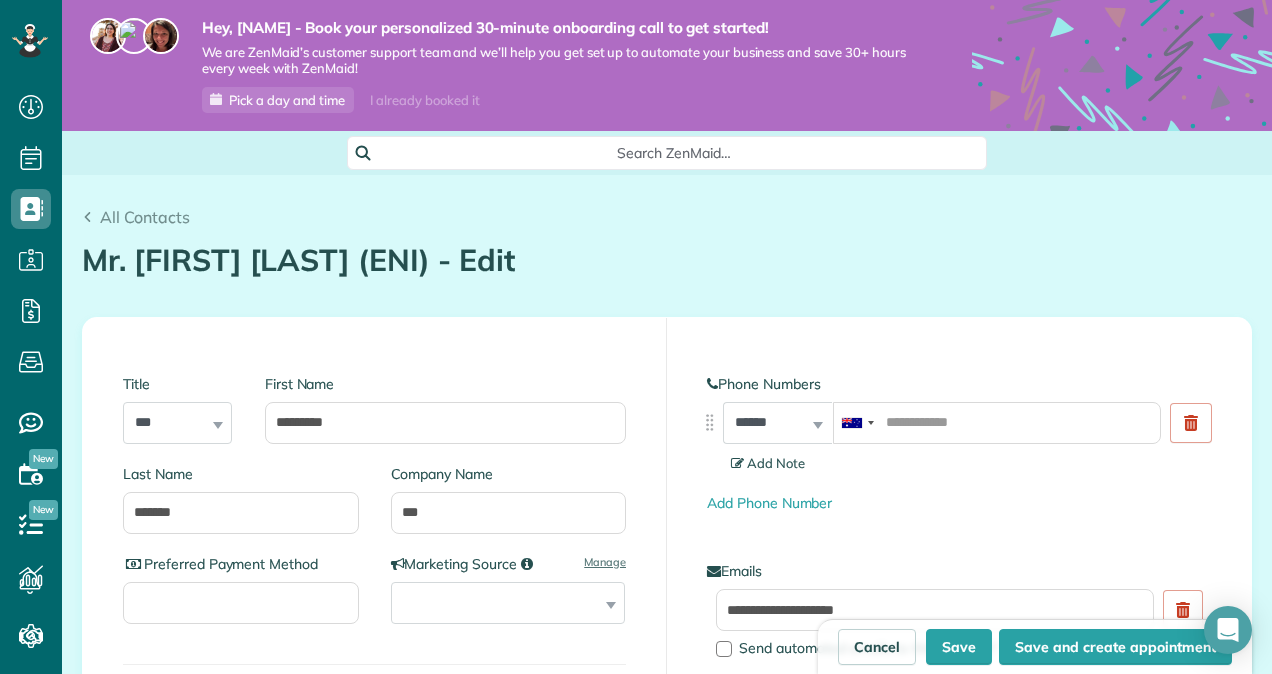 click on "Add Note" at bounding box center [768, 463] 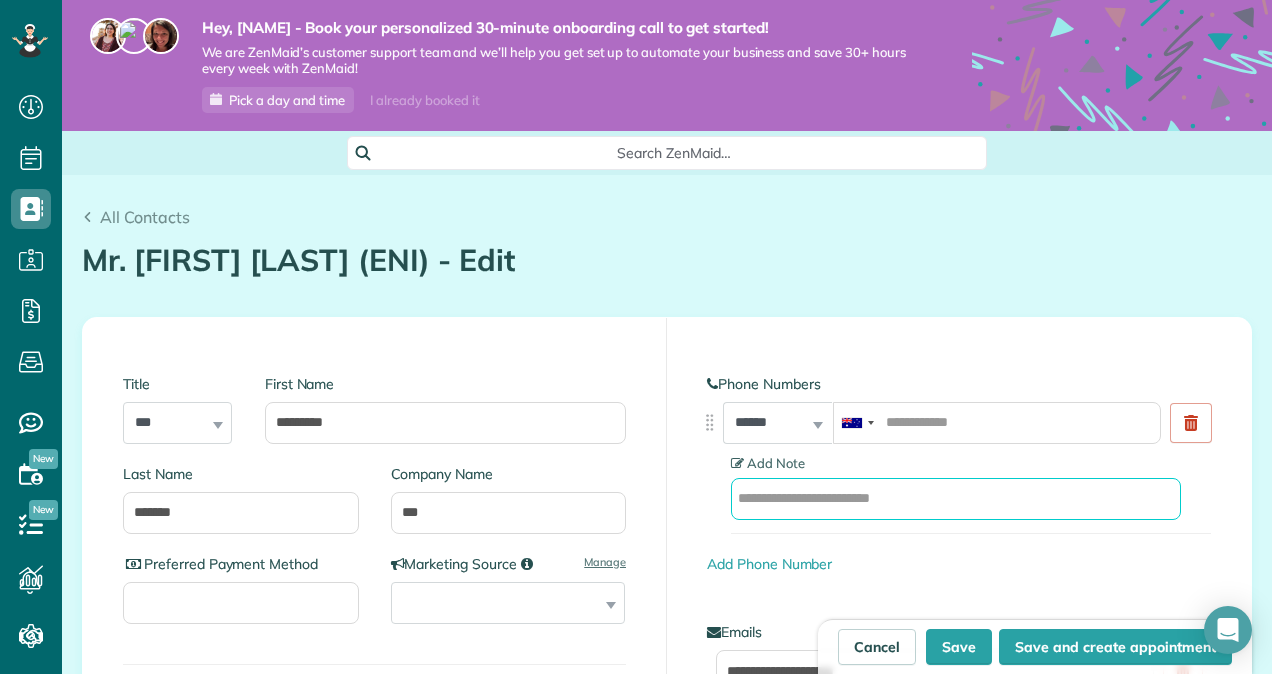 click at bounding box center (956, 499) 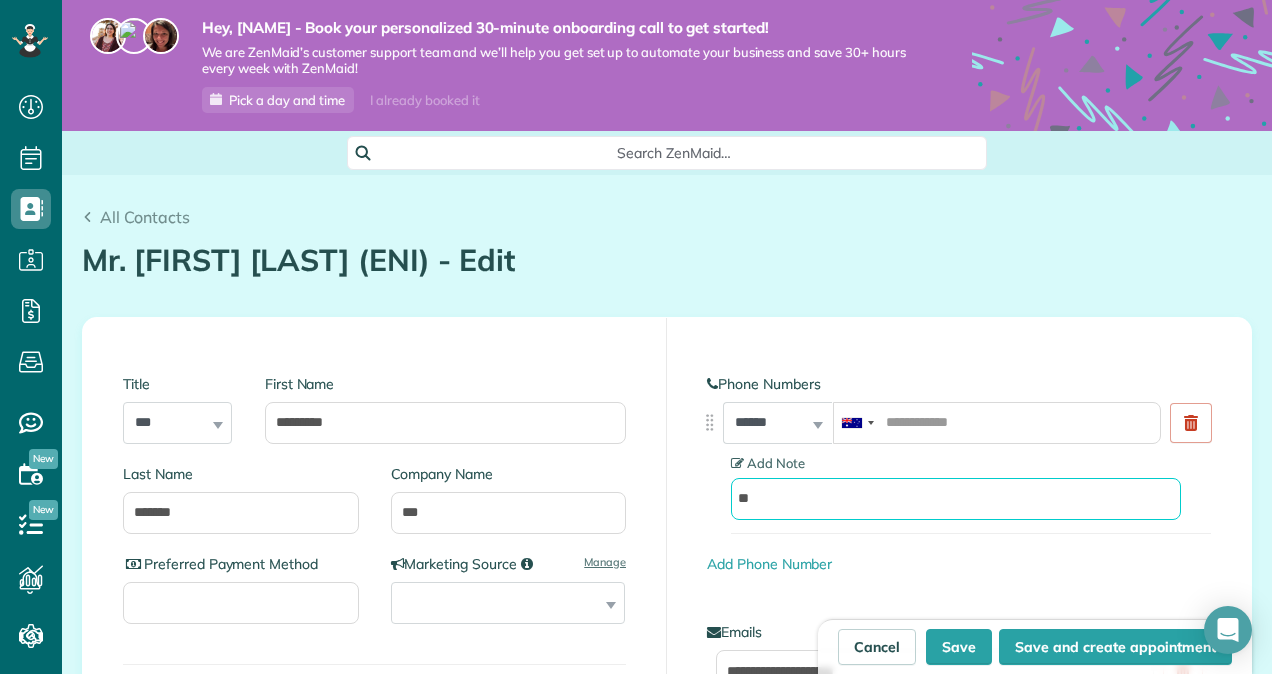type on "*" 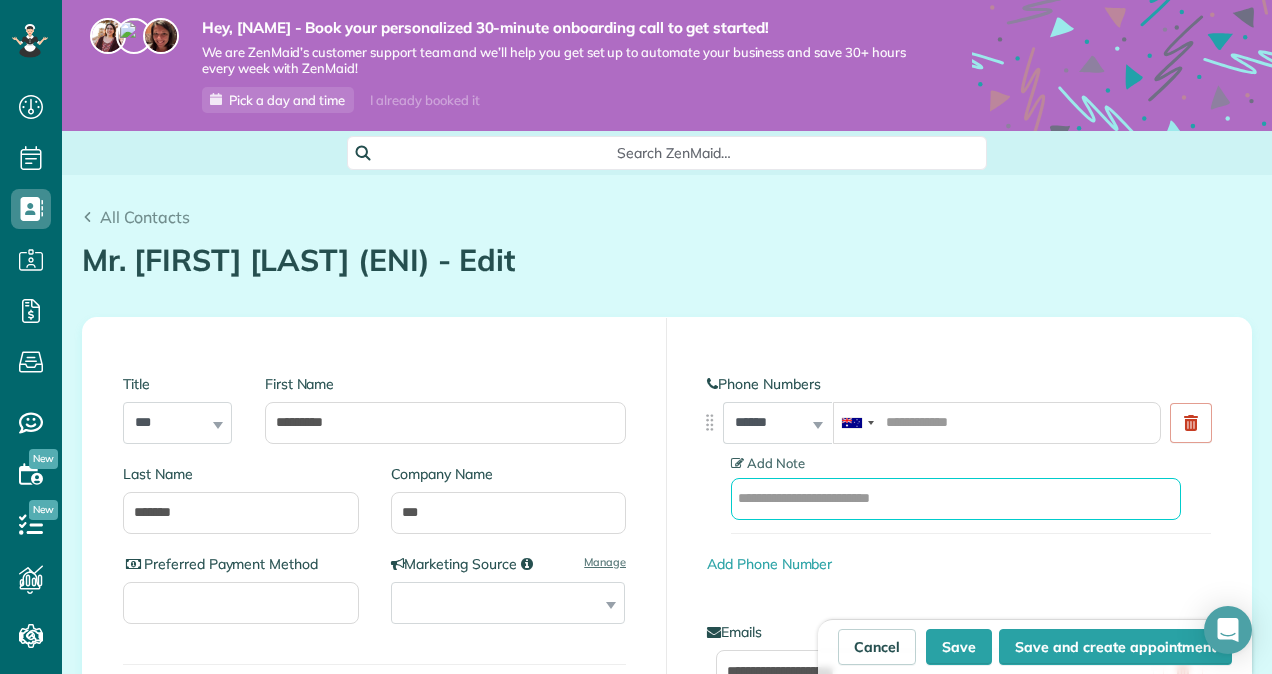 type on "*" 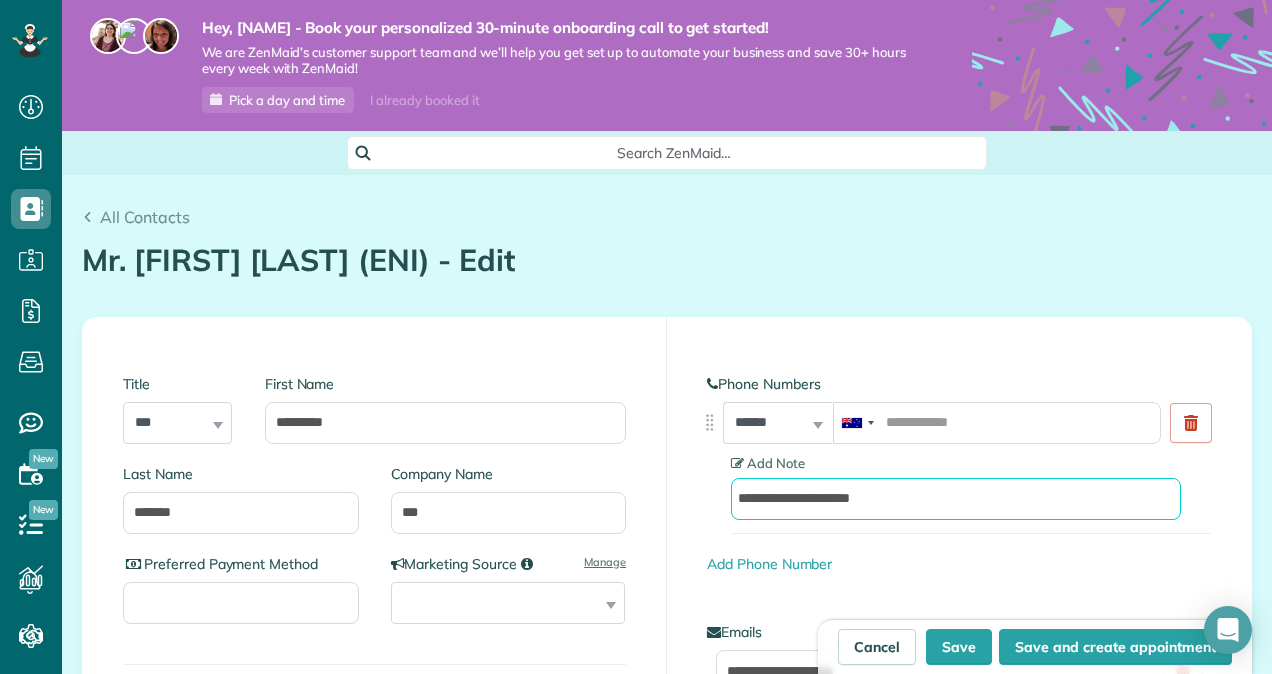 type on "**********" 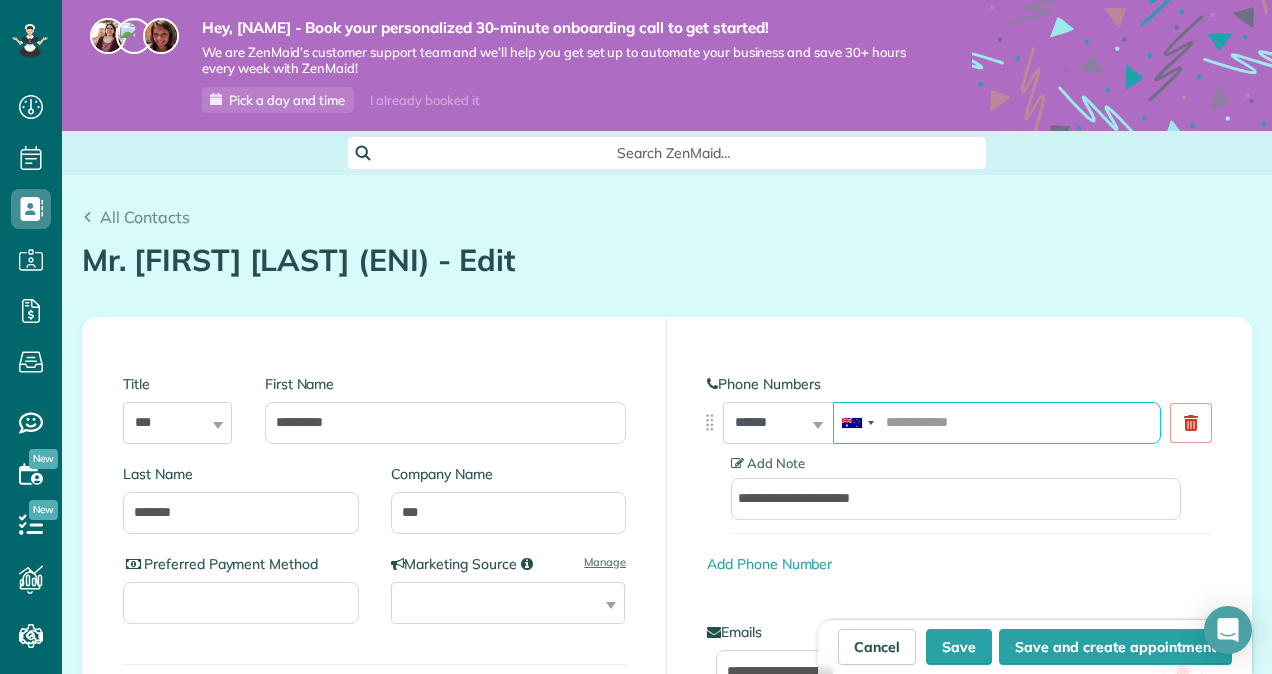 click at bounding box center (997, 423) 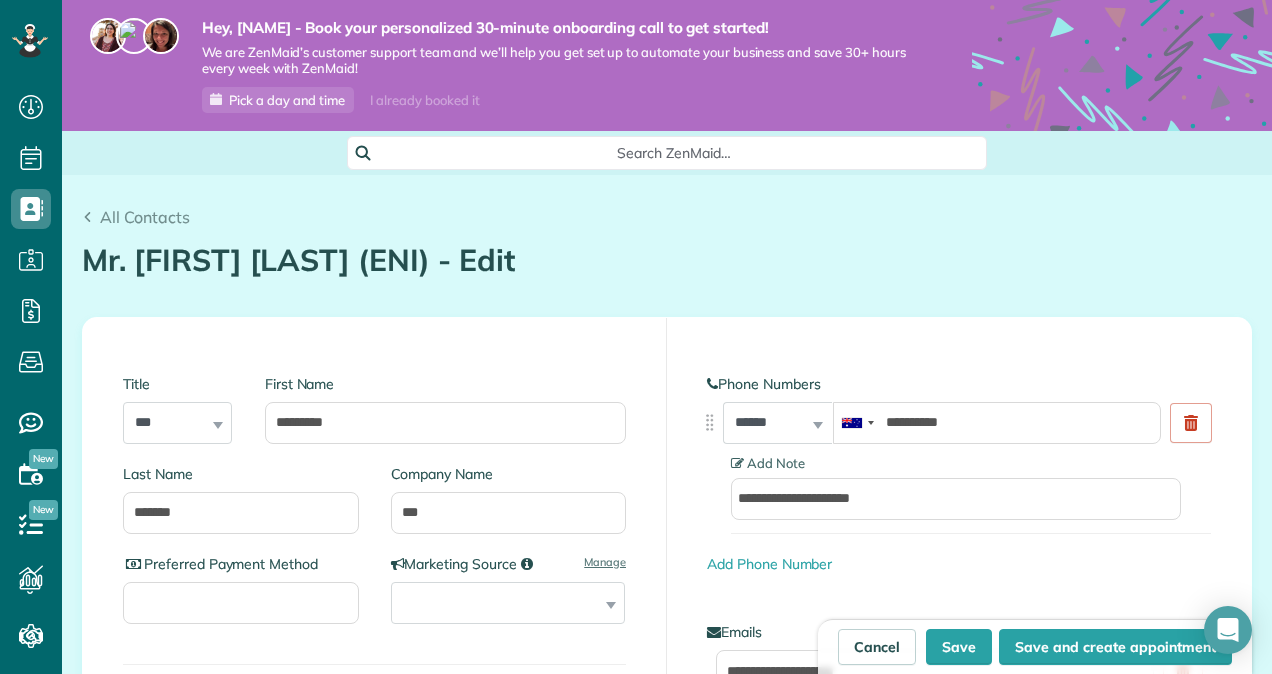 click on "**********" at bounding box center [959, 466] 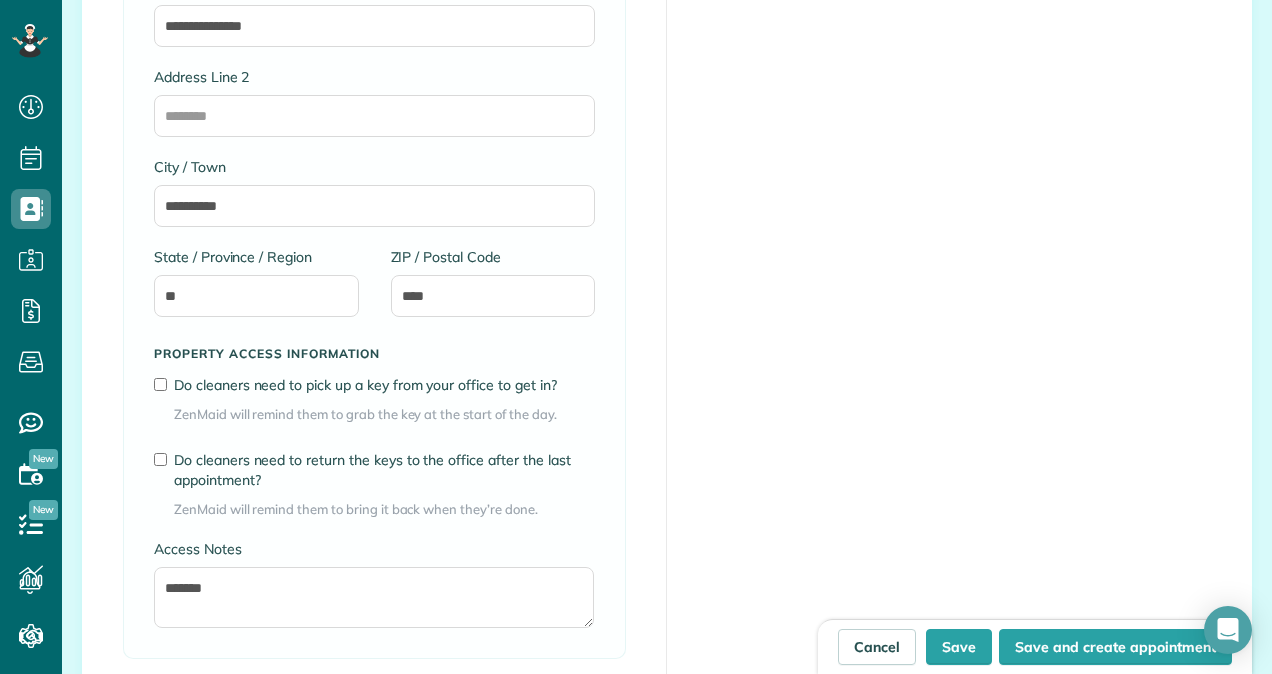 scroll, scrollTop: 1500, scrollLeft: 0, axis: vertical 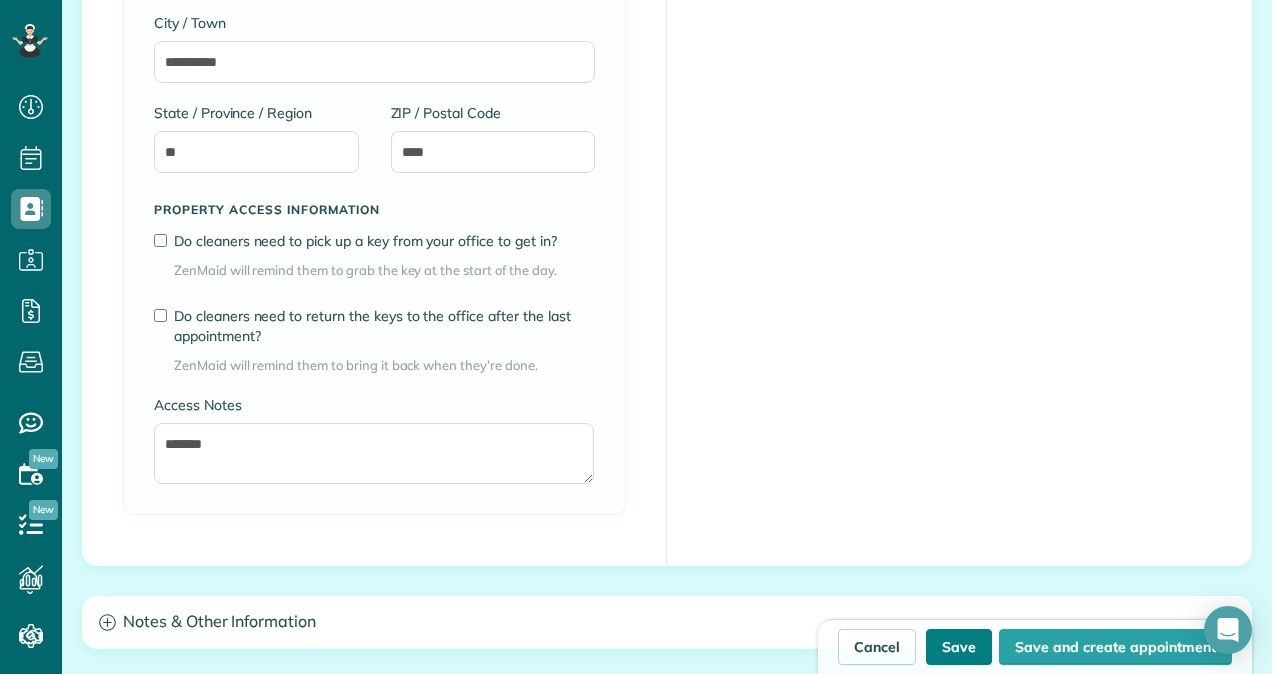click on "Save" at bounding box center (959, 647) 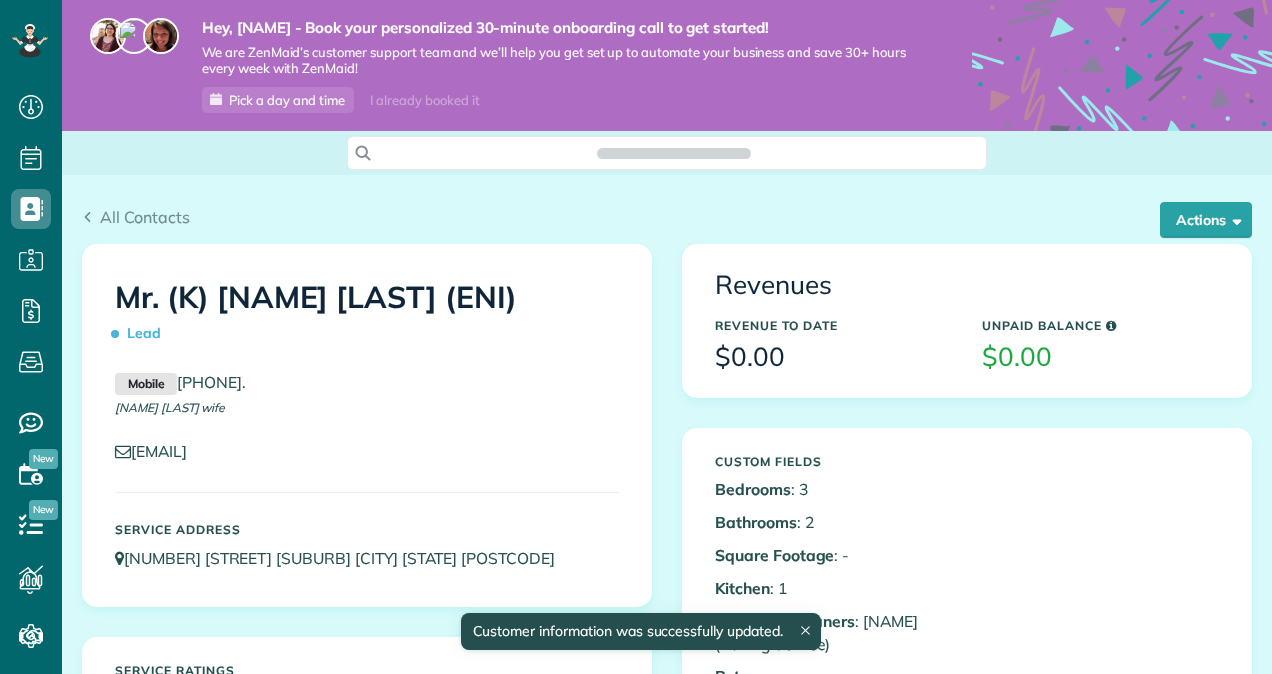 scroll, scrollTop: 0, scrollLeft: 0, axis: both 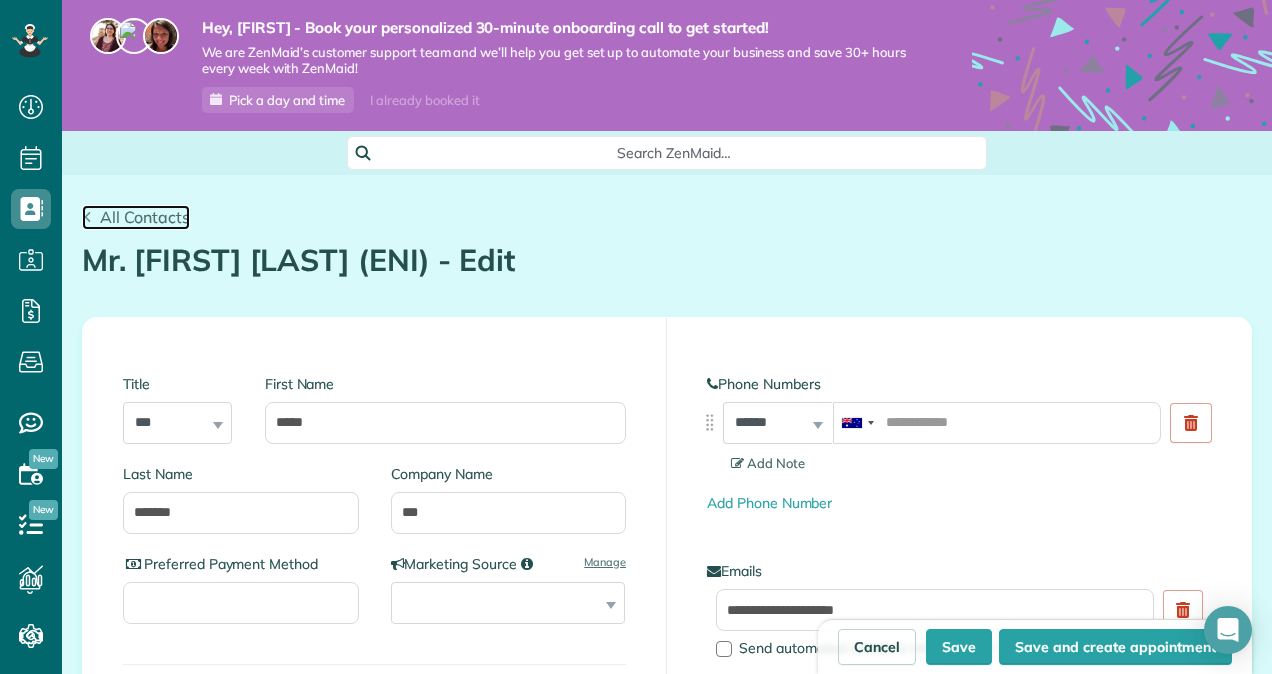 click on "All Contacts" at bounding box center (145, 217) 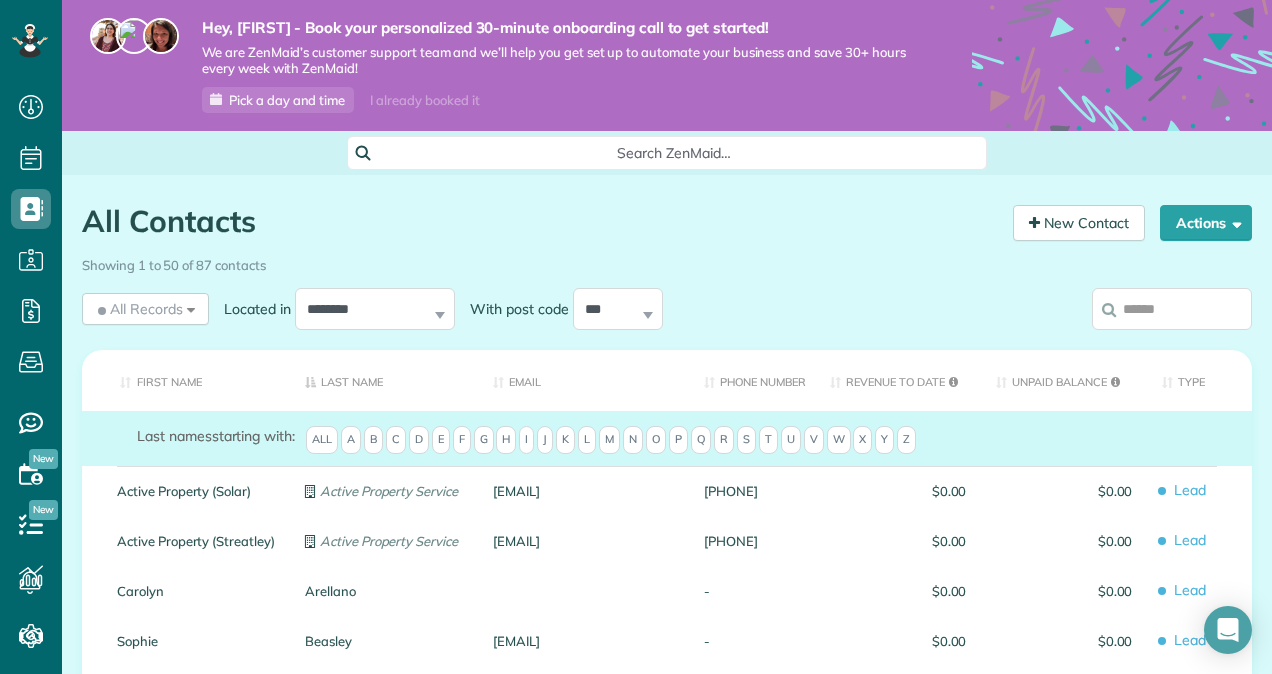 scroll, scrollTop: 0, scrollLeft: 0, axis: both 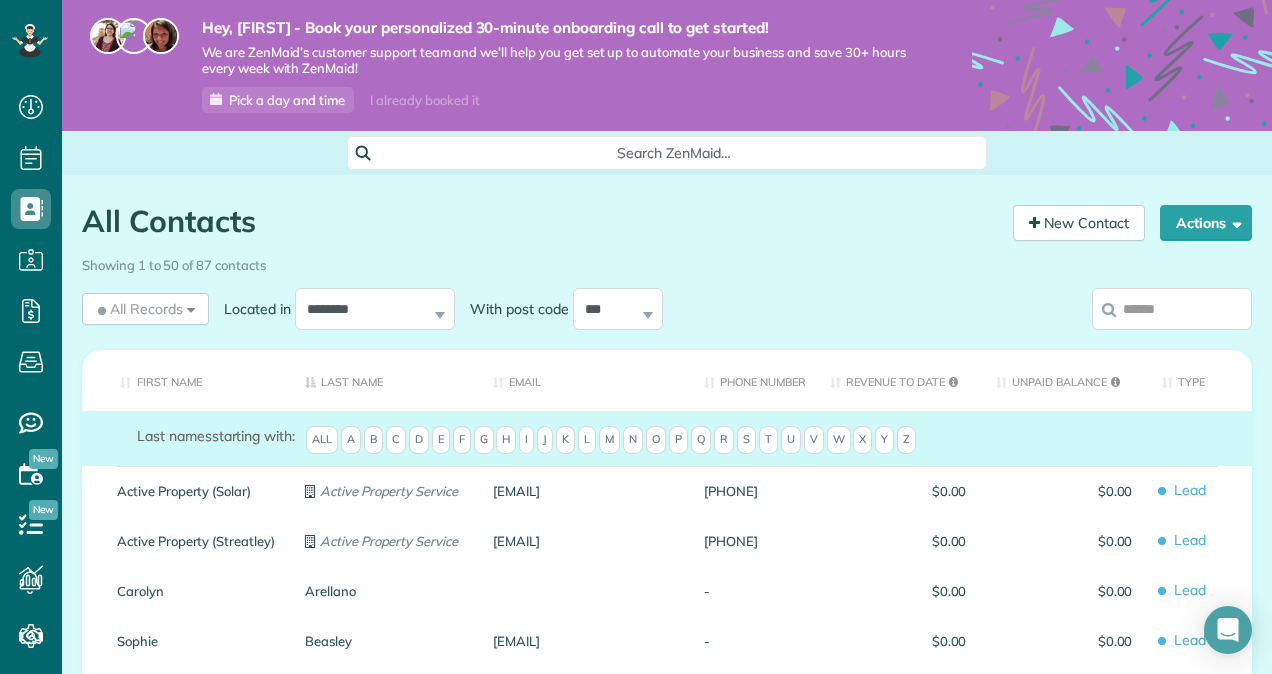 click on "F" at bounding box center (462, 440) 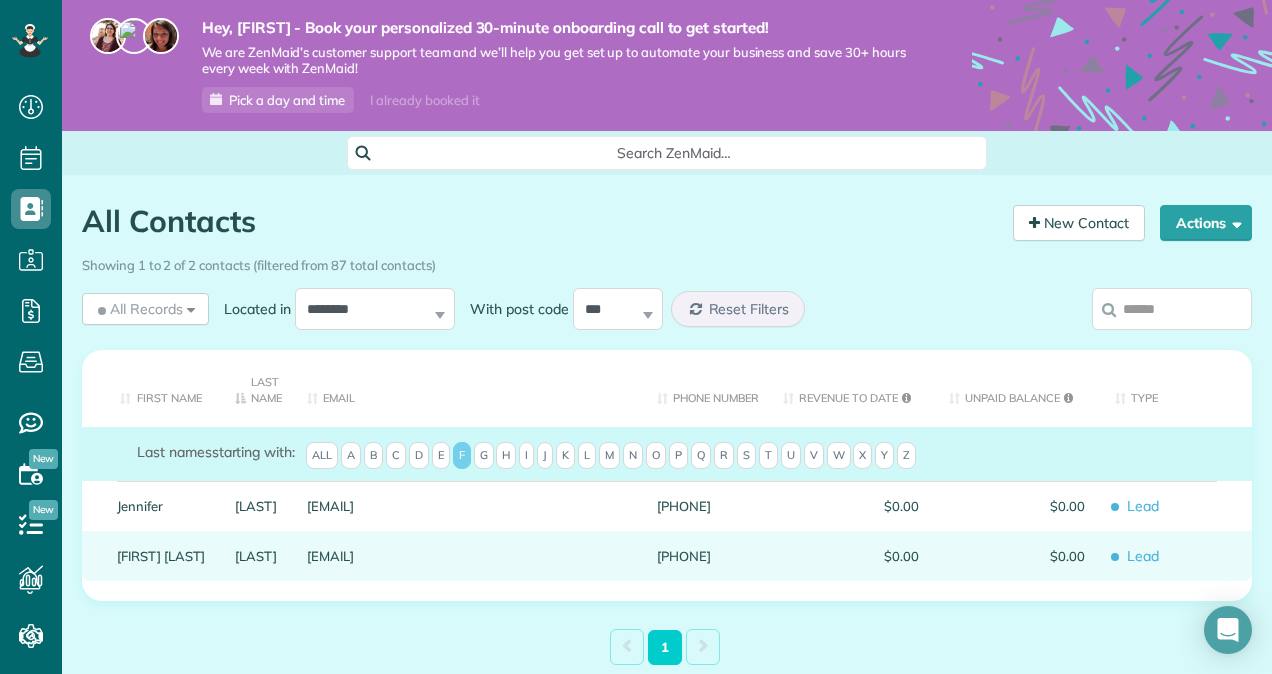 click on "[PHONE]" at bounding box center (705, 556) 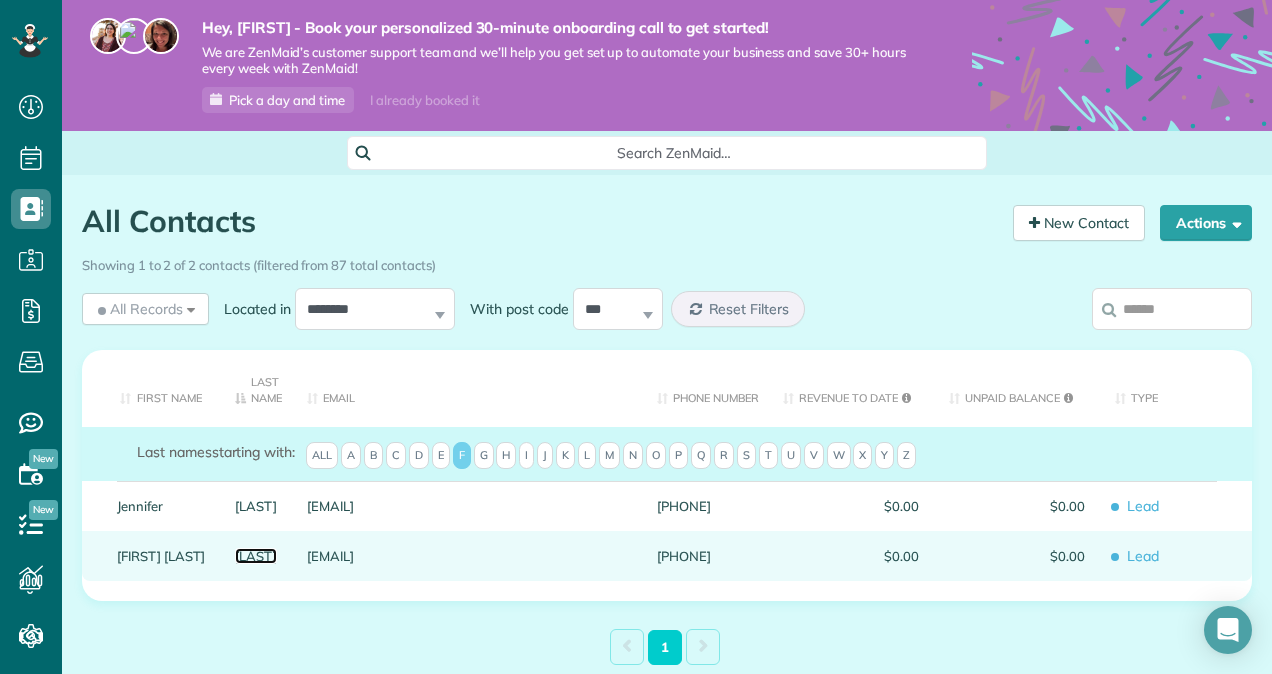 click on "[LAST]" at bounding box center (256, 556) 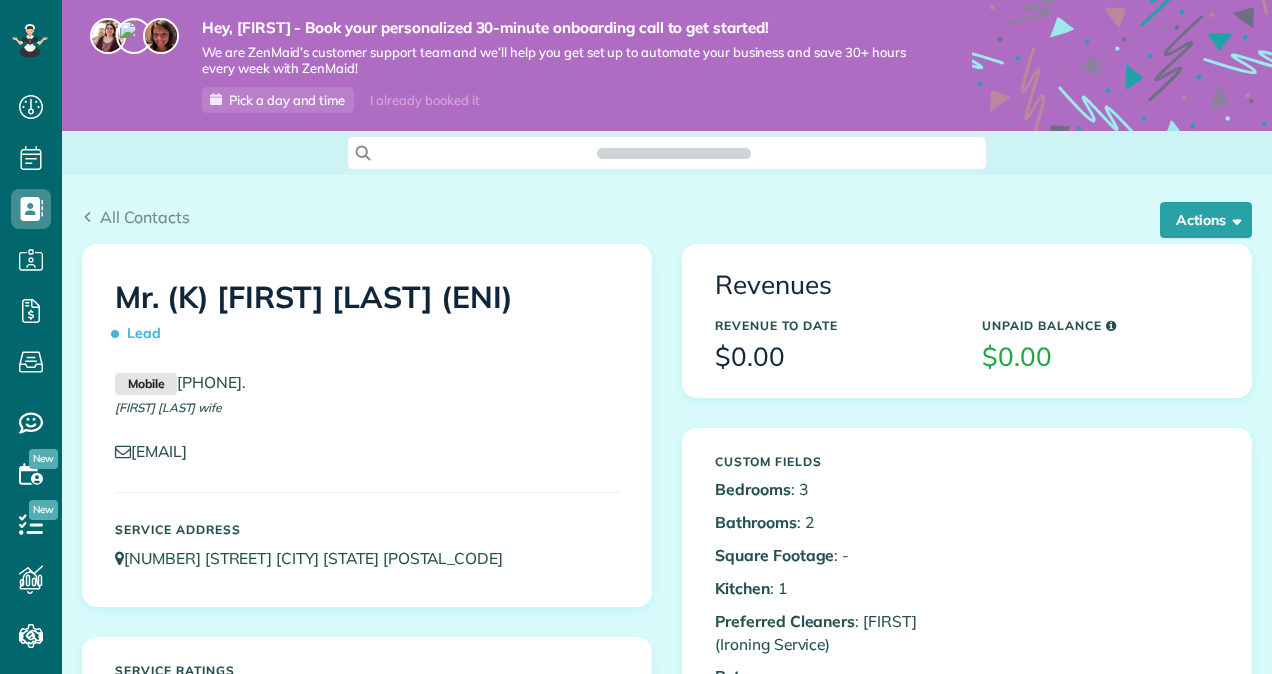 scroll, scrollTop: 0, scrollLeft: 0, axis: both 